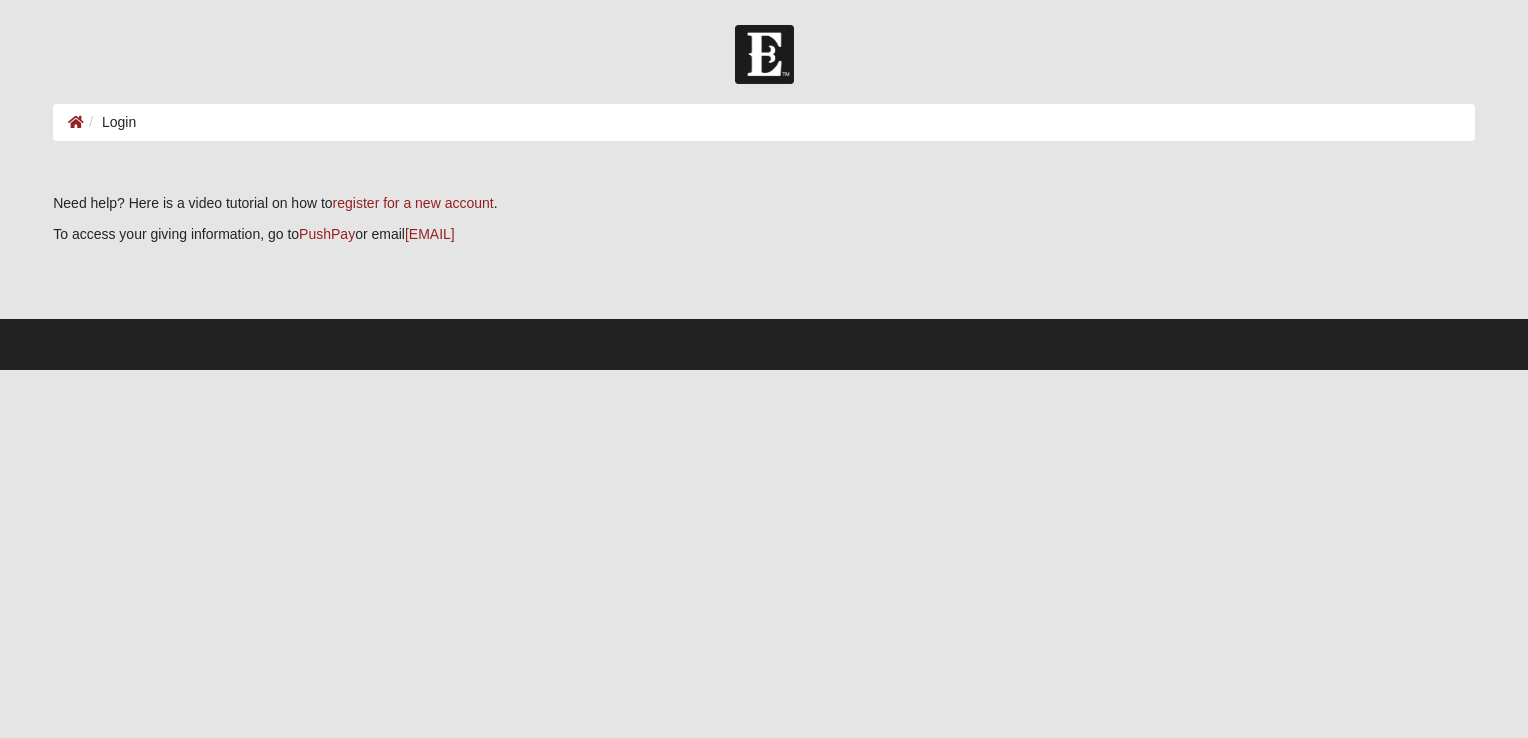 scroll, scrollTop: 0, scrollLeft: 0, axis: both 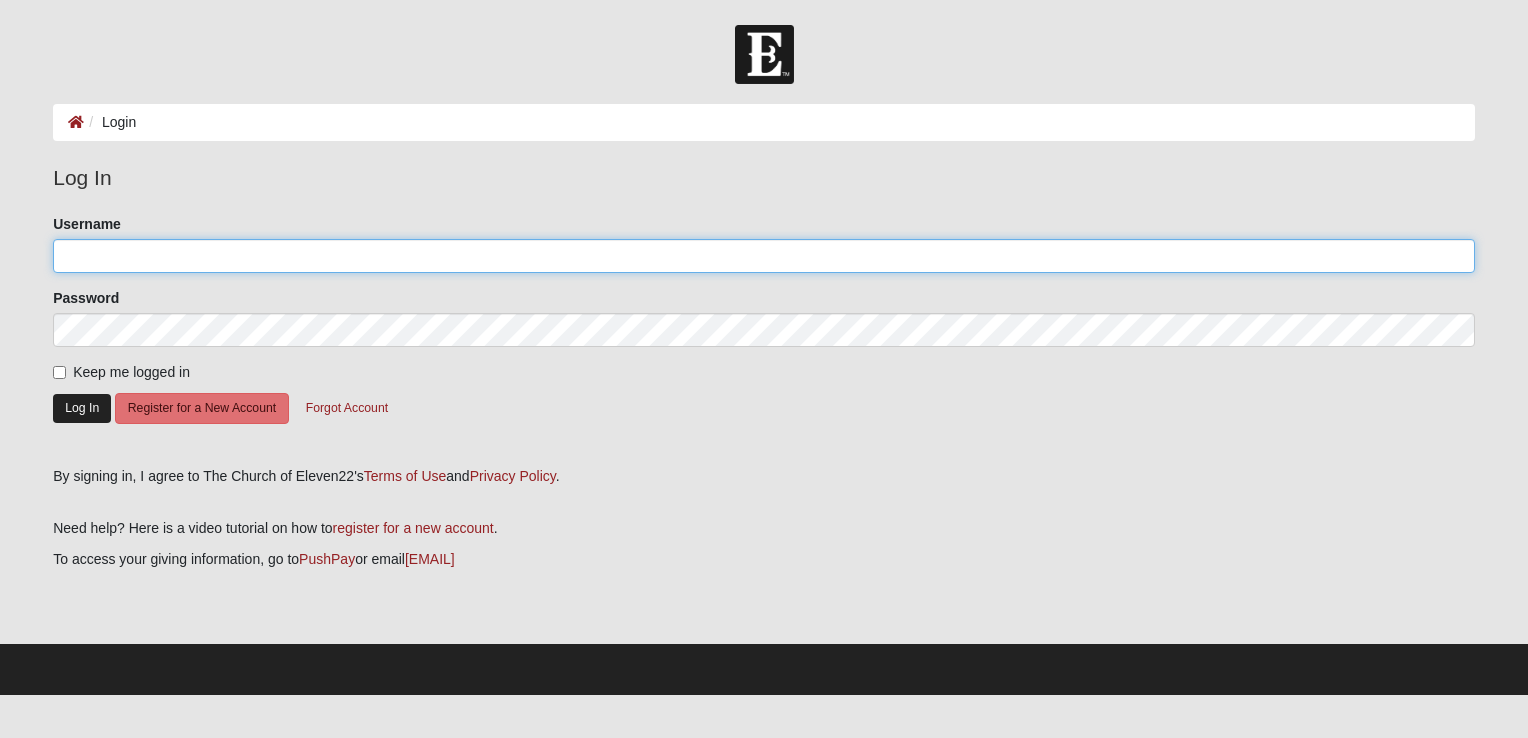 type on "[EMAIL]" 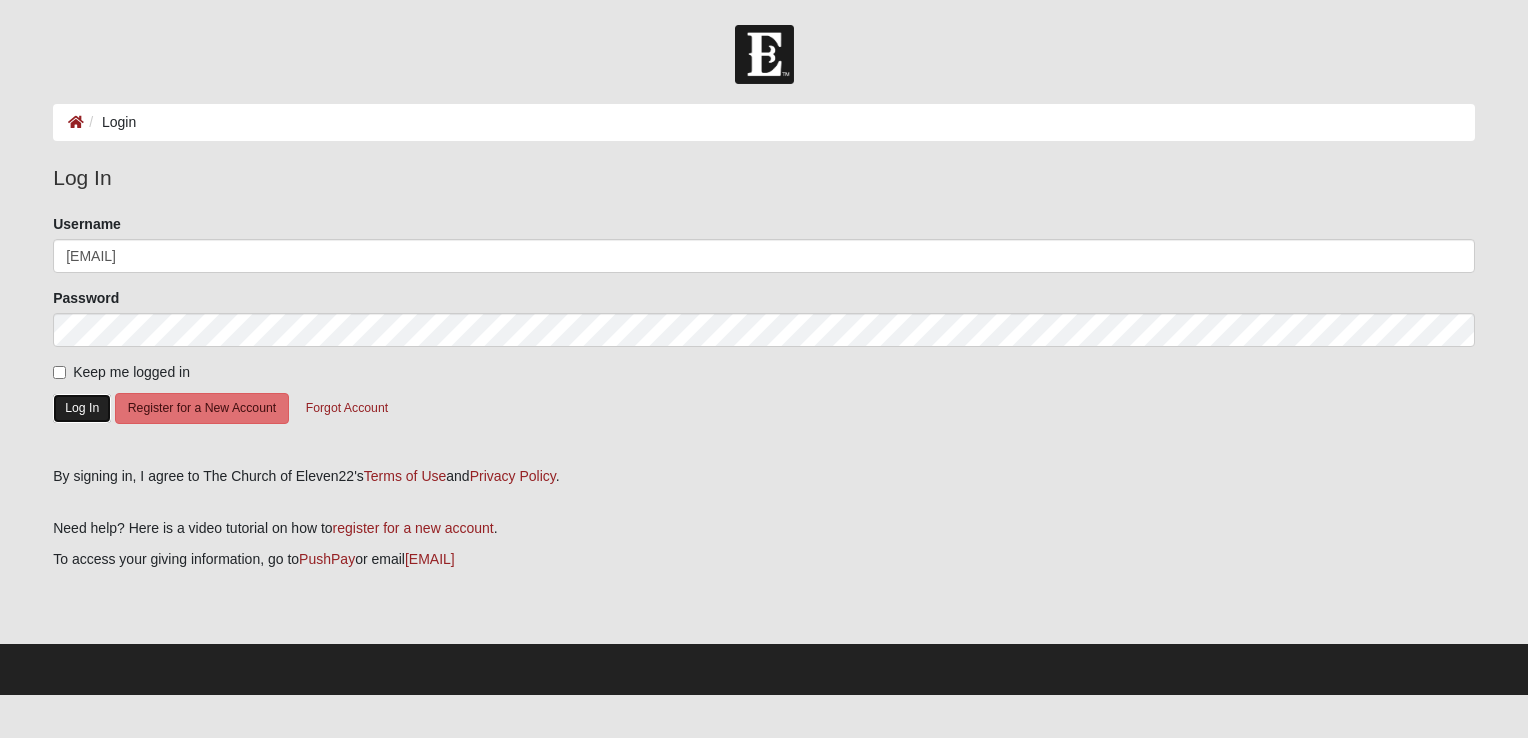 click on "Log In" 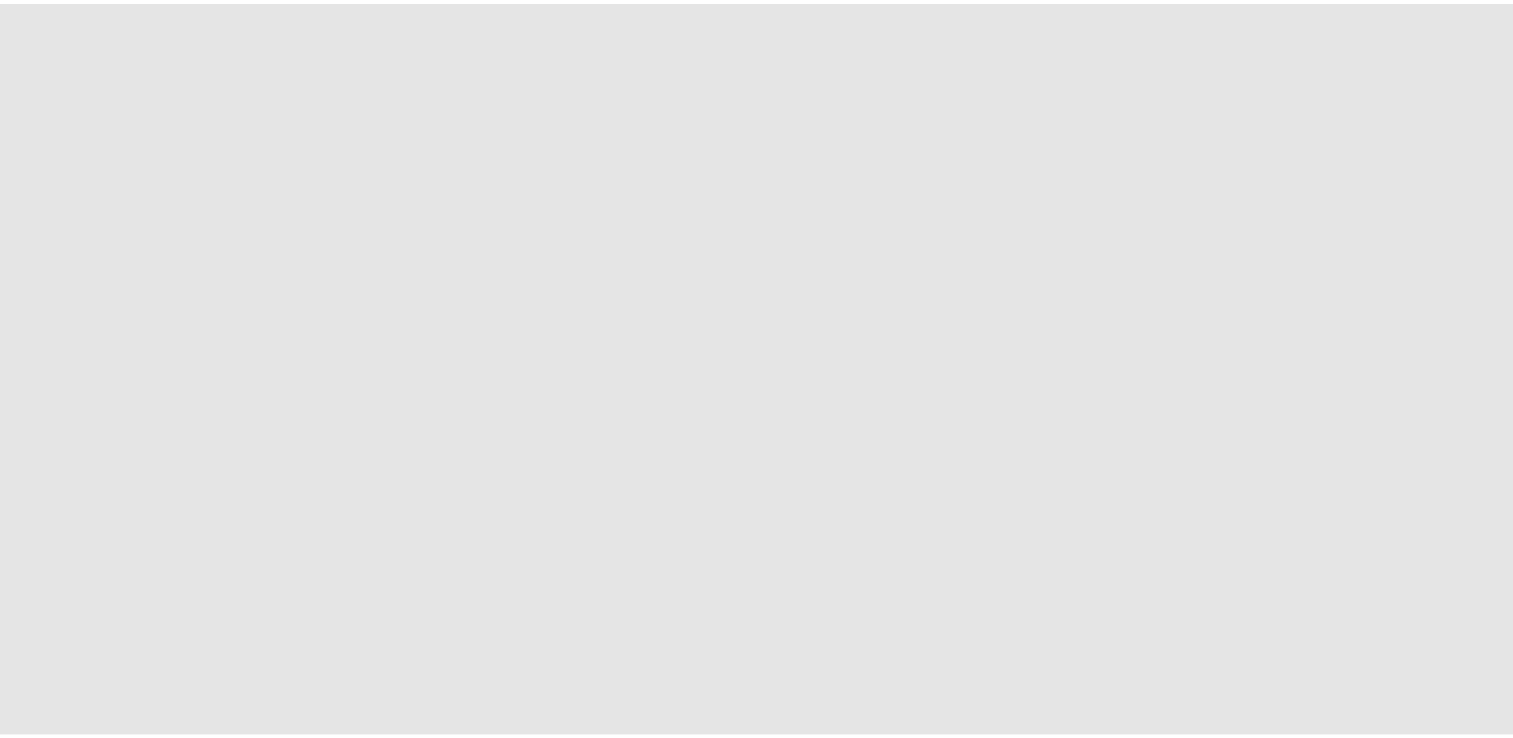 scroll, scrollTop: 0, scrollLeft: 0, axis: both 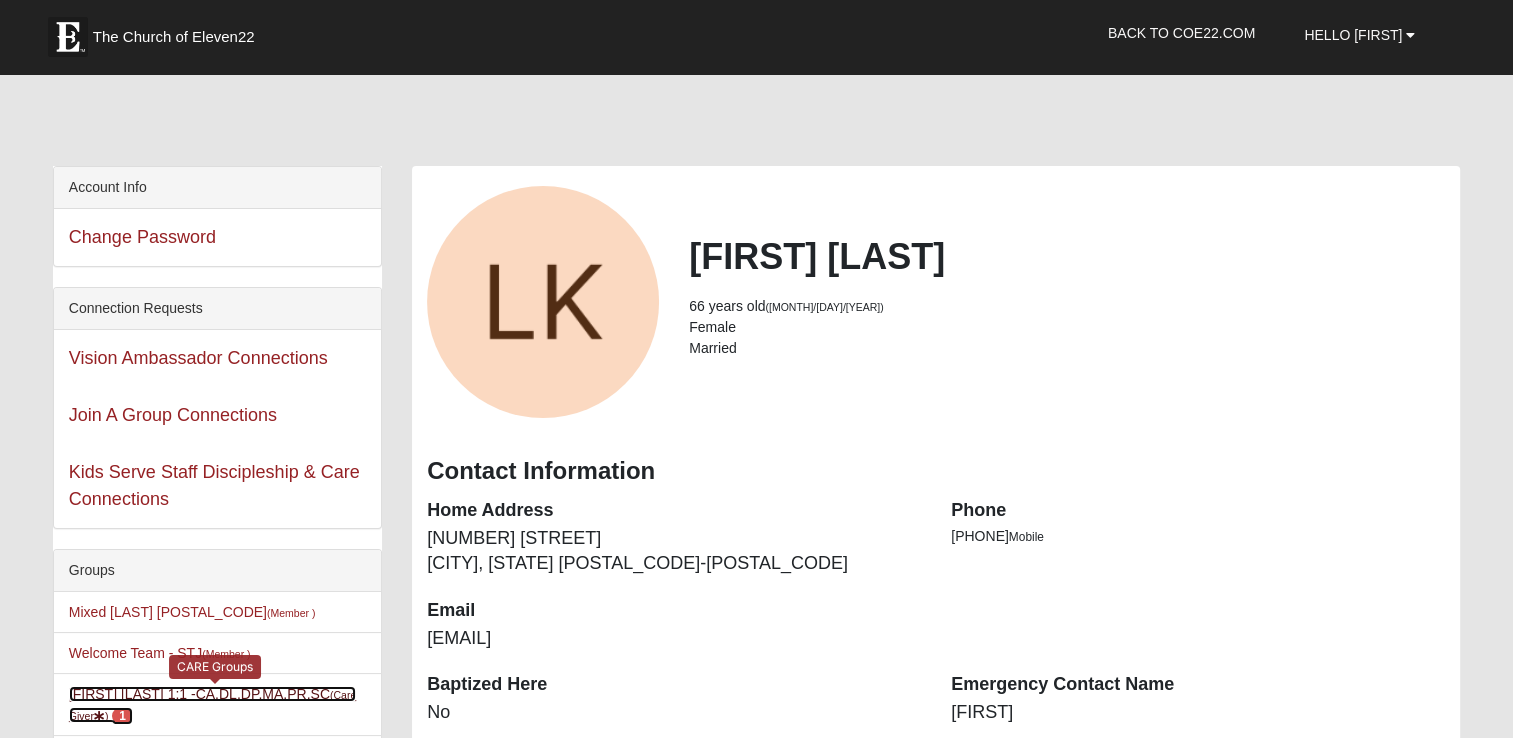 click on "[FIRST] [LAST] 1:1 -CA,DL,DP,MA,PR,SC  (Care Giver
)
1" at bounding box center (212, 704) 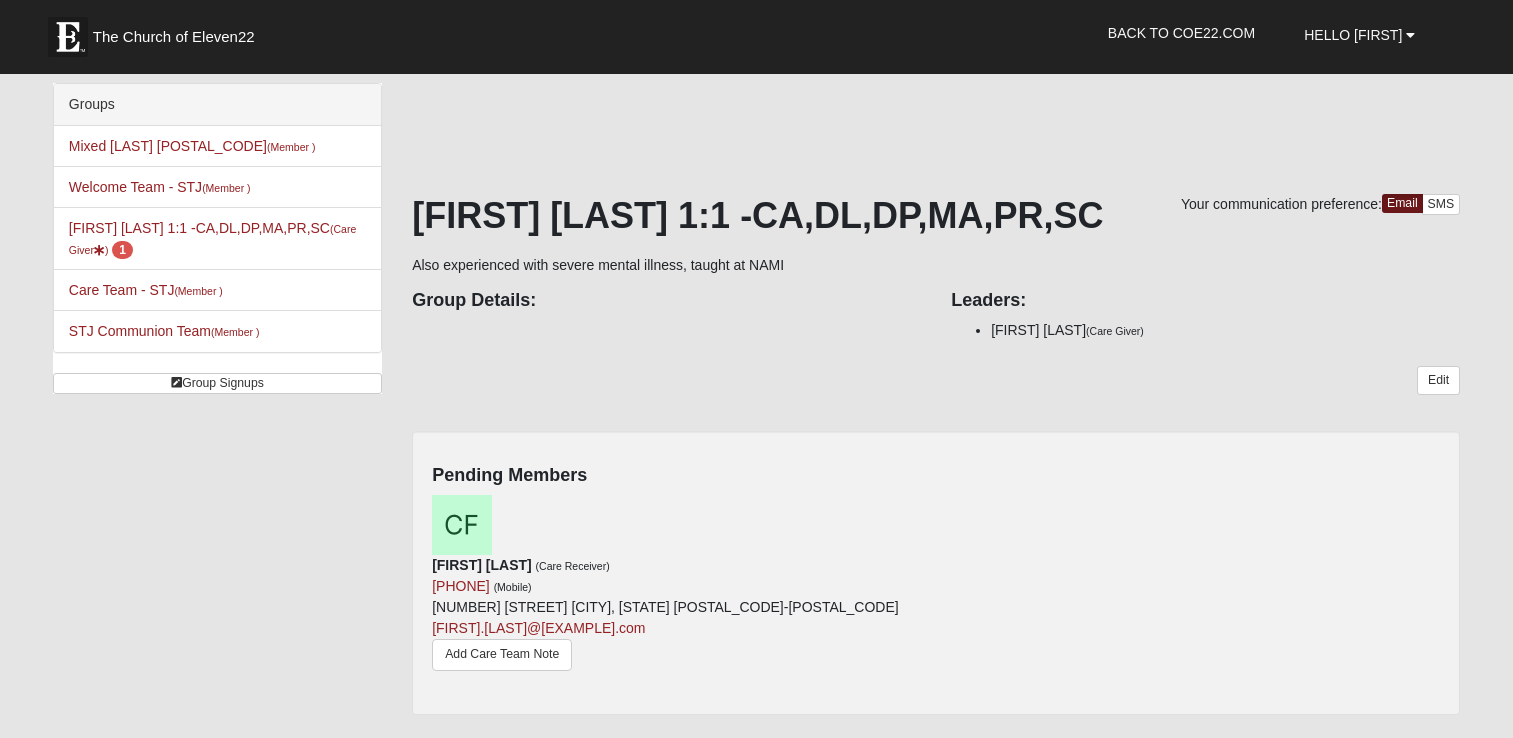 scroll, scrollTop: 0, scrollLeft: 0, axis: both 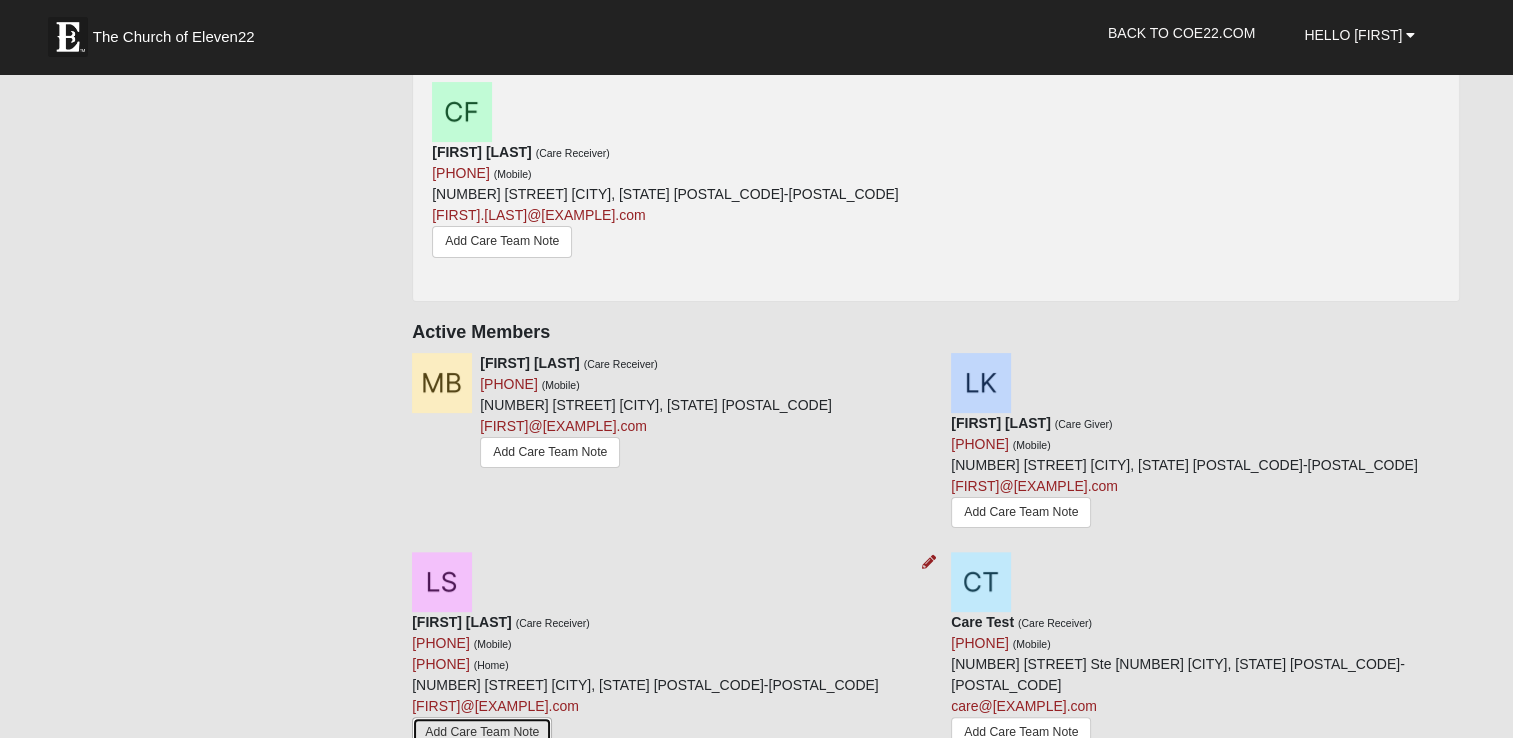 click on "Add Care Team Note" at bounding box center (482, 732) 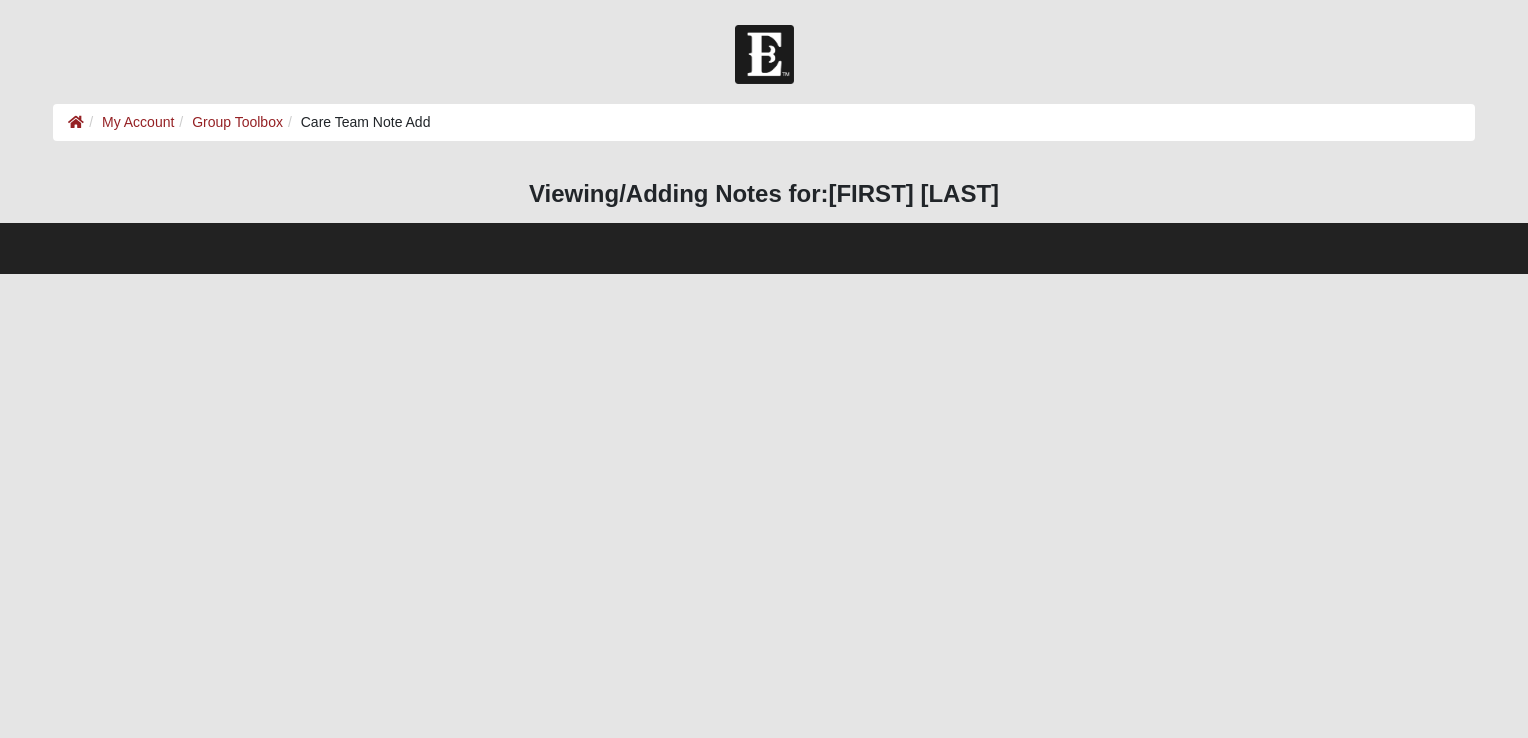 scroll, scrollTop: 0, scrollLeft: 0, axis: both 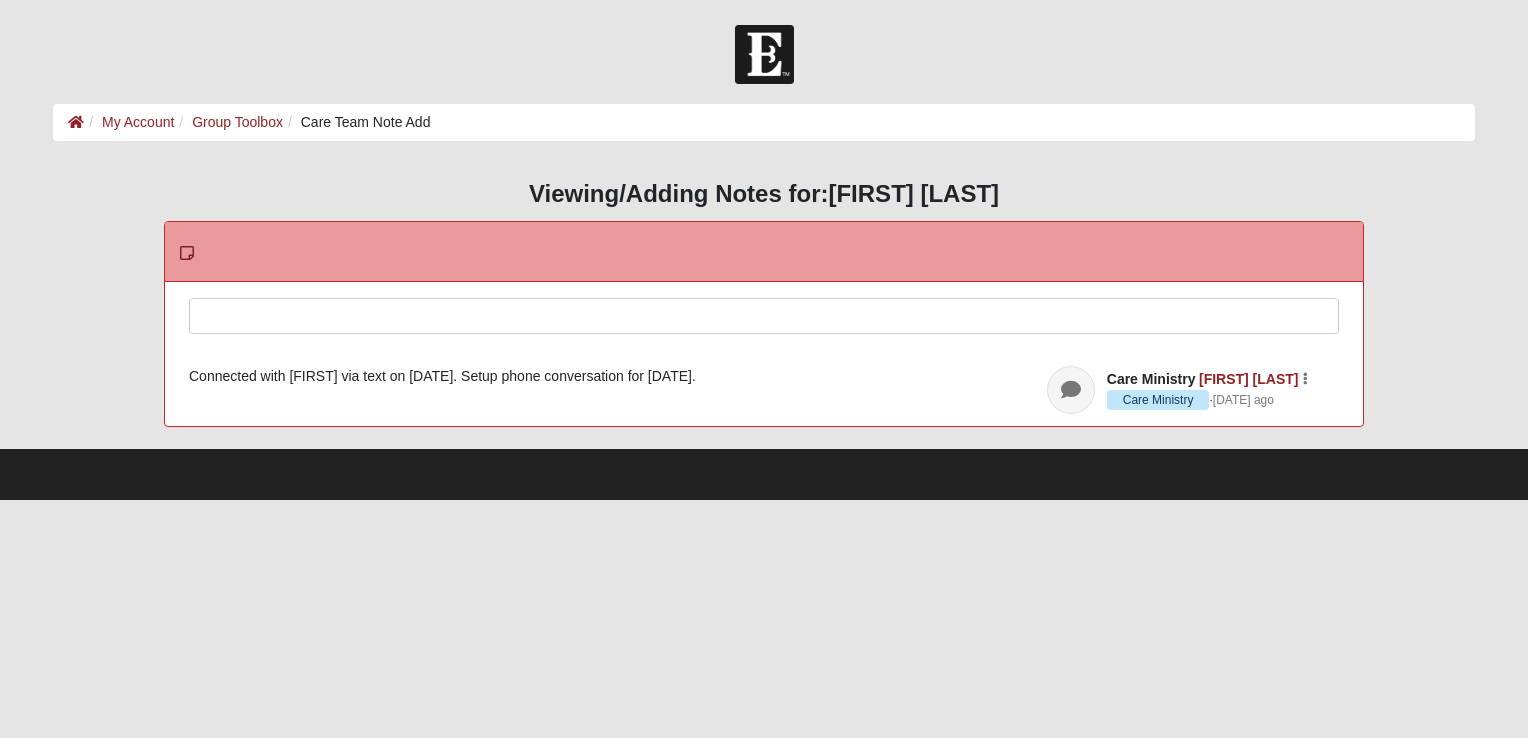 click at bounding box center [764, 343] 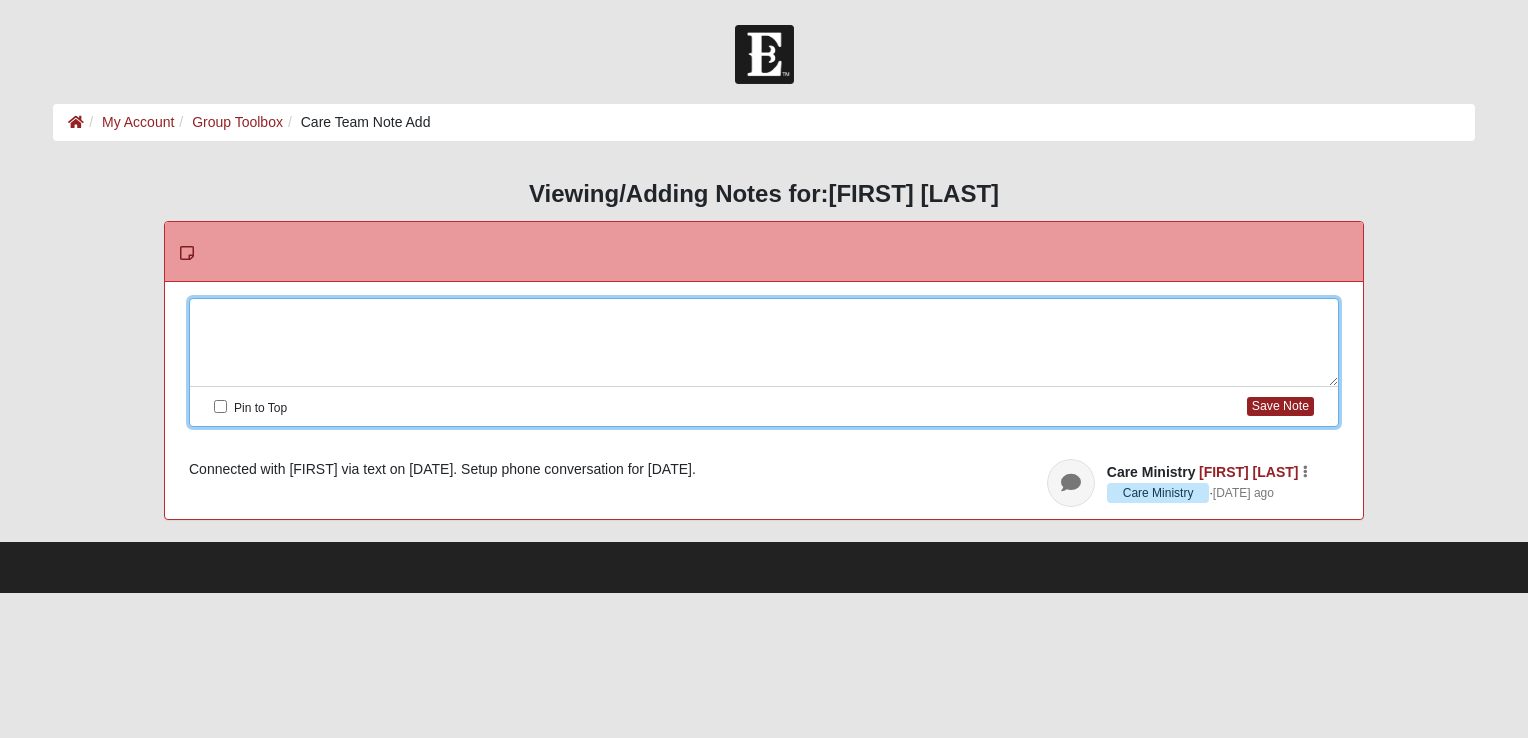 type 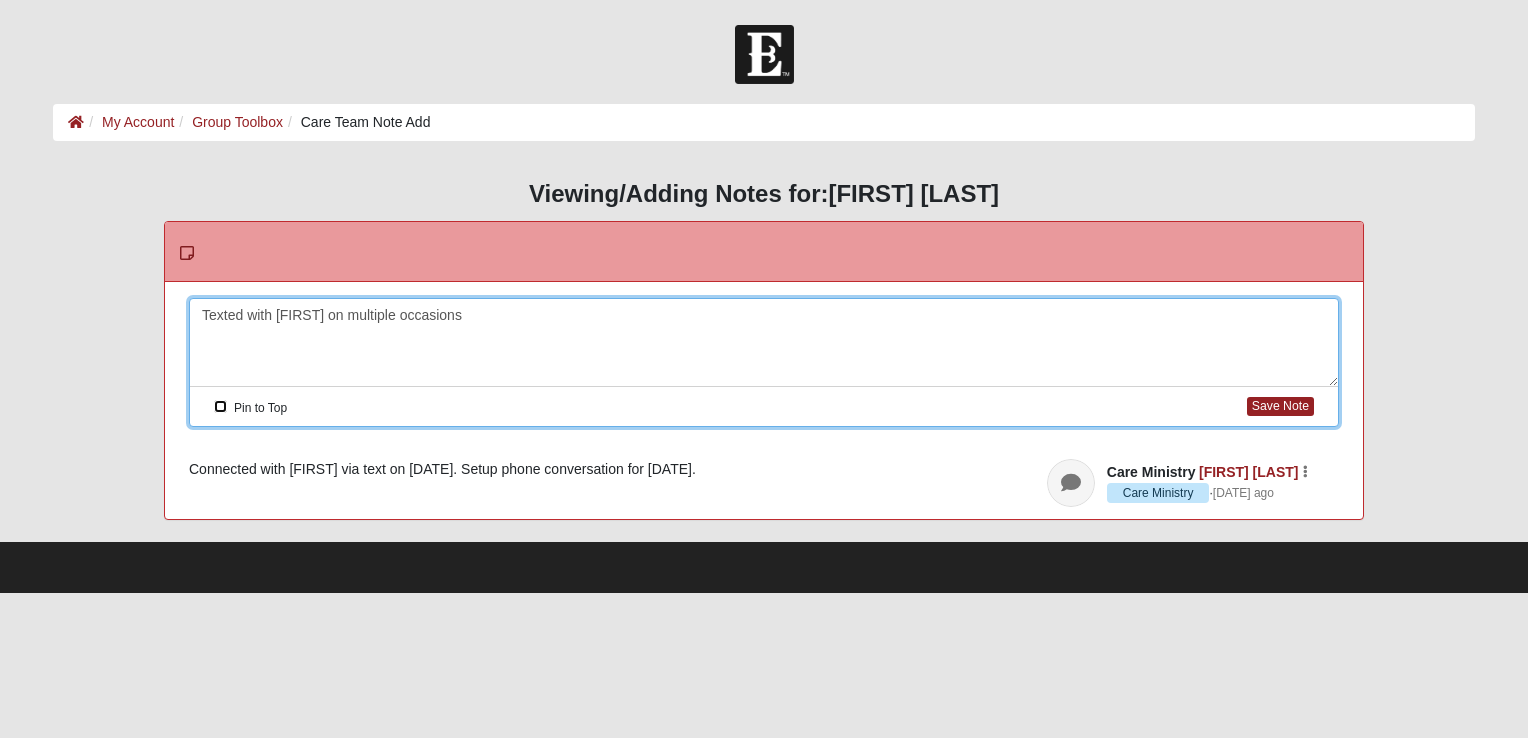 click on "Pin to Top" at bounding box center (220, 406) 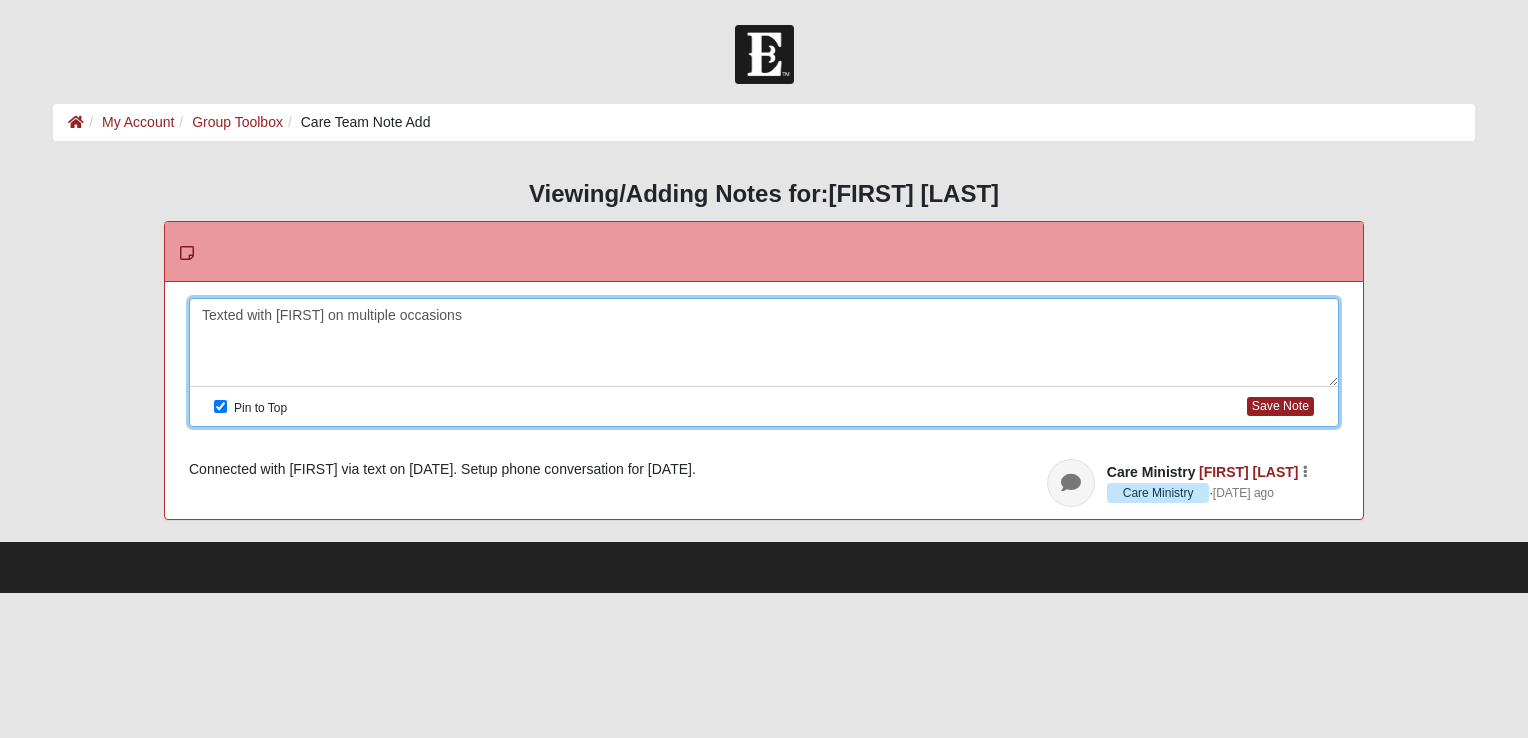 click on "Texted with Leslie on multiple occasions" at bounding box center (764, 343) 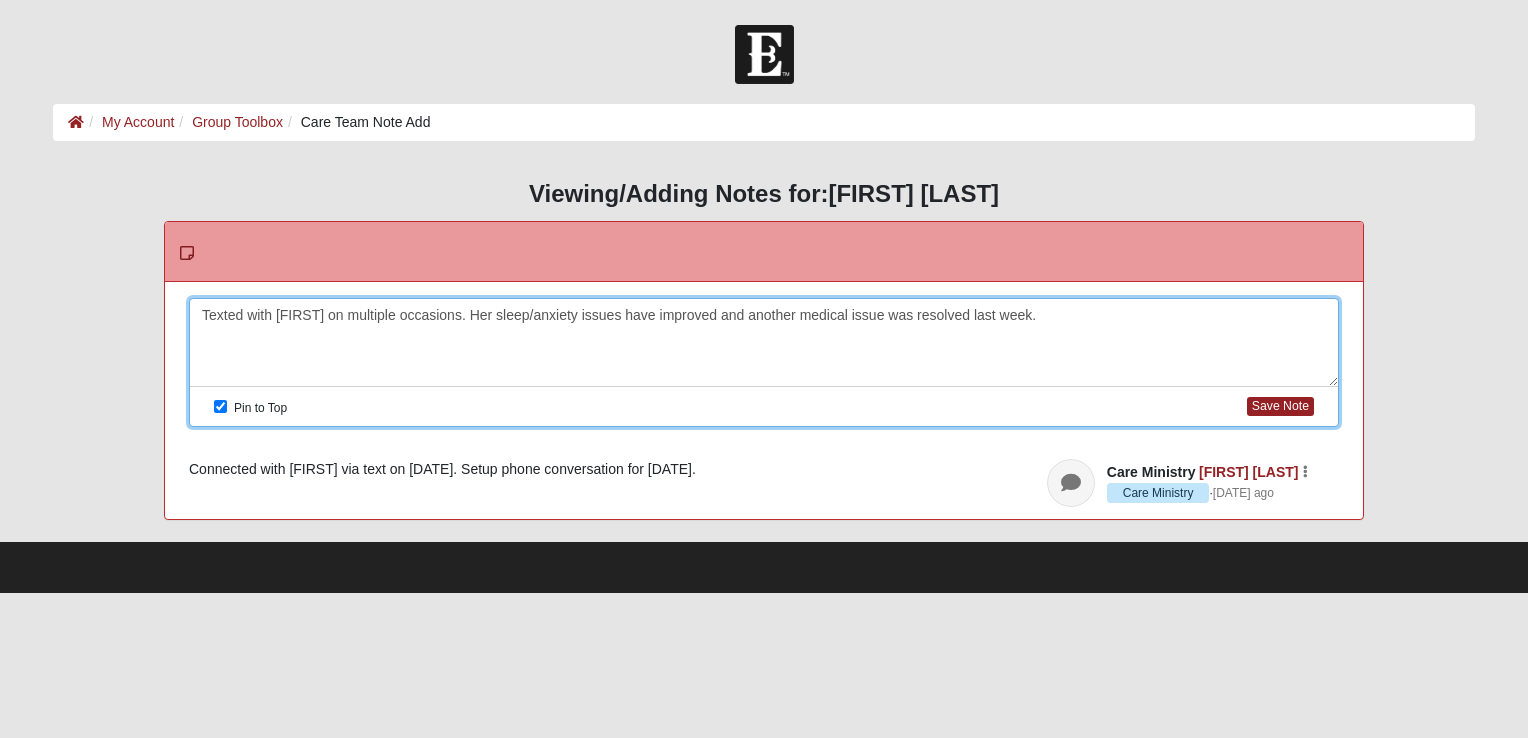 click on "Texted with Leslie on multiple occasions.  Her sleep/anxiety issues have improved and another medical issue was resolved last week." at bounding box center [764, 343] 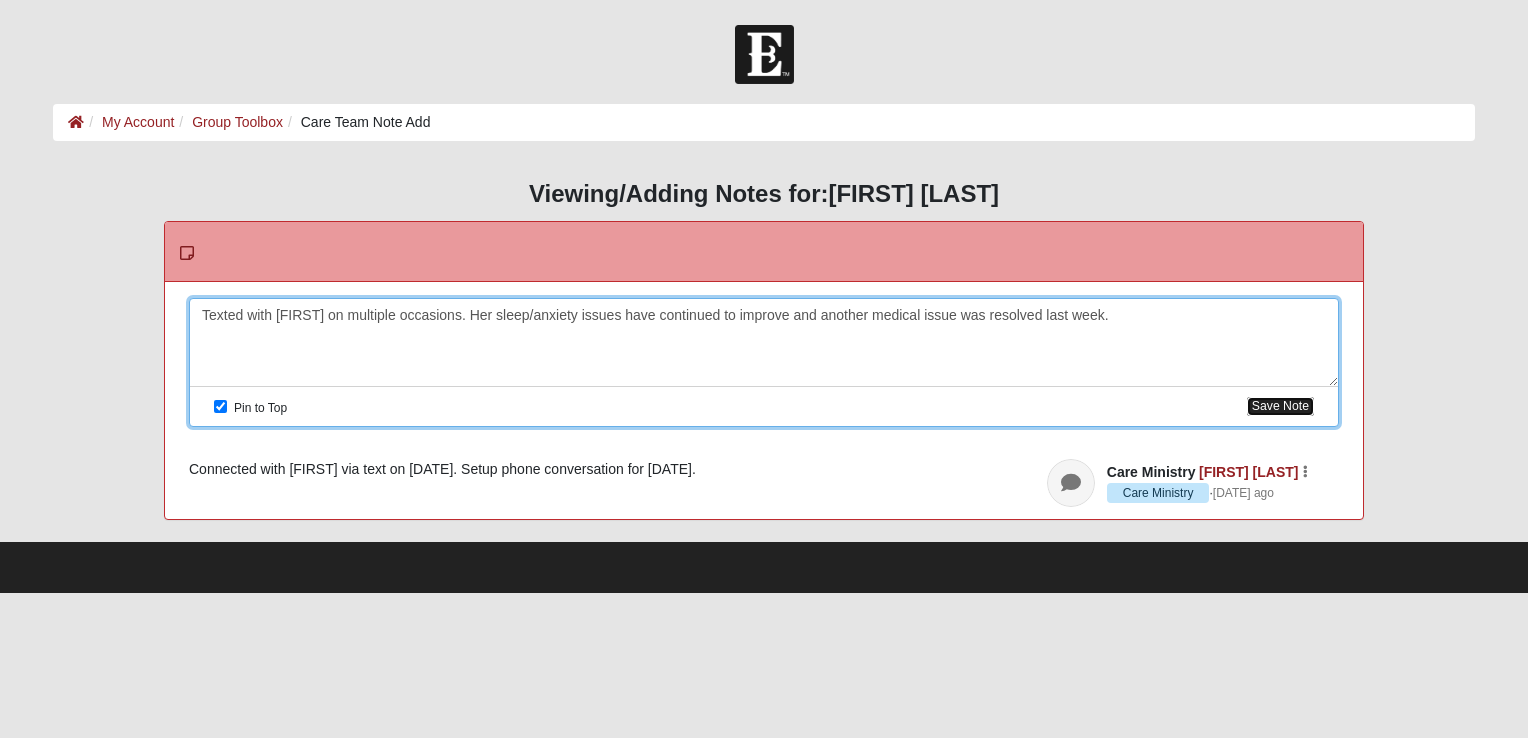 click on "Save Note" at bounding box center [1280, 406] 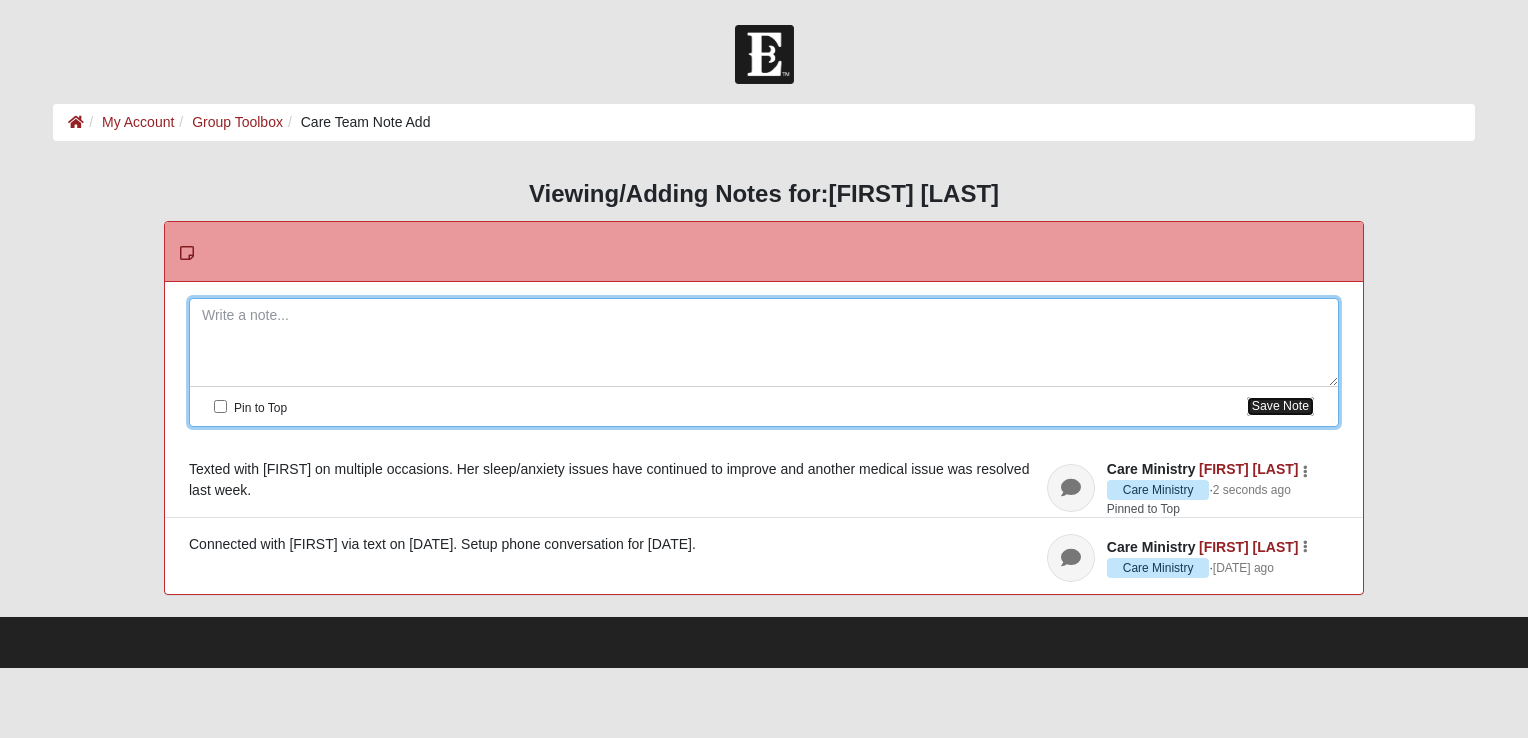 checkbox on "false" 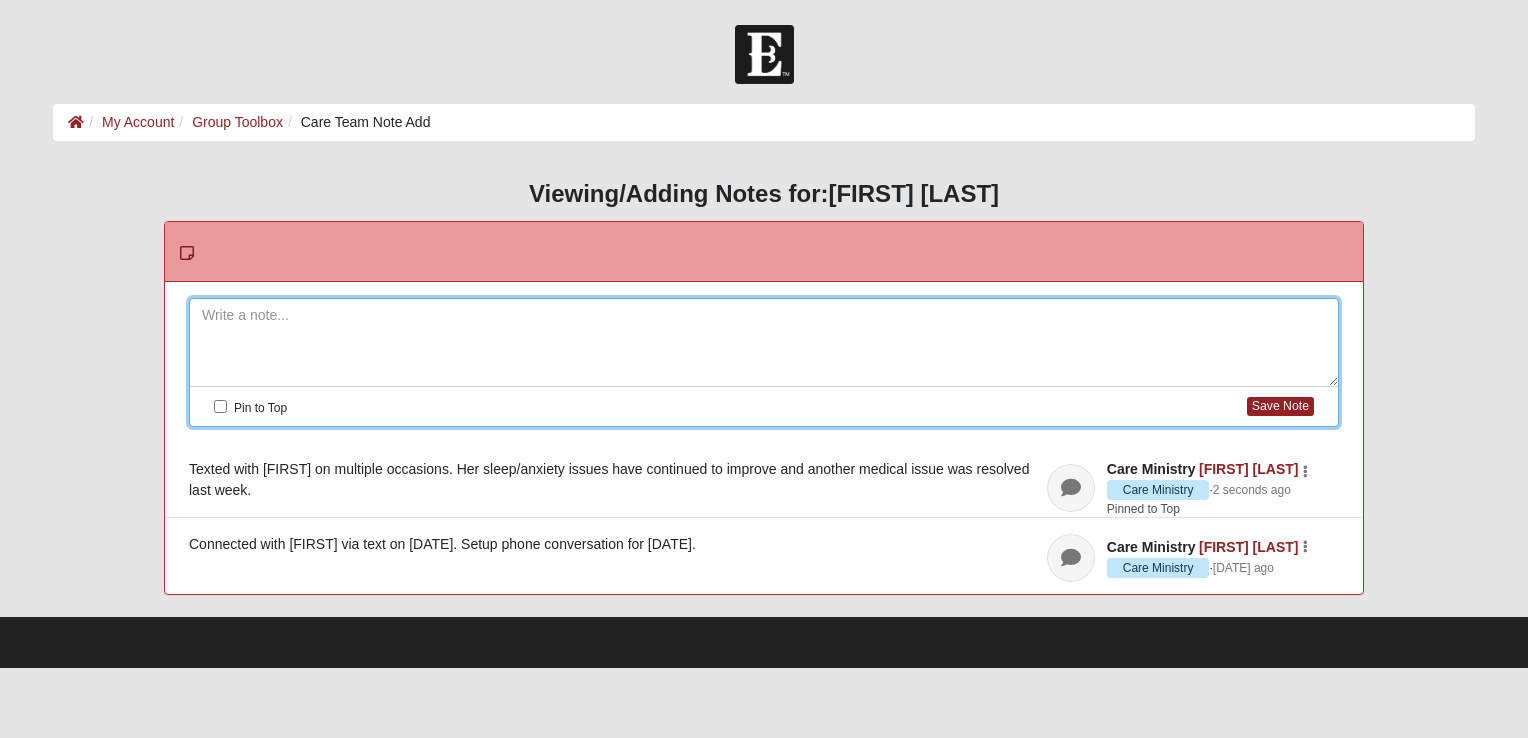 click at bounding box center [187, 253] 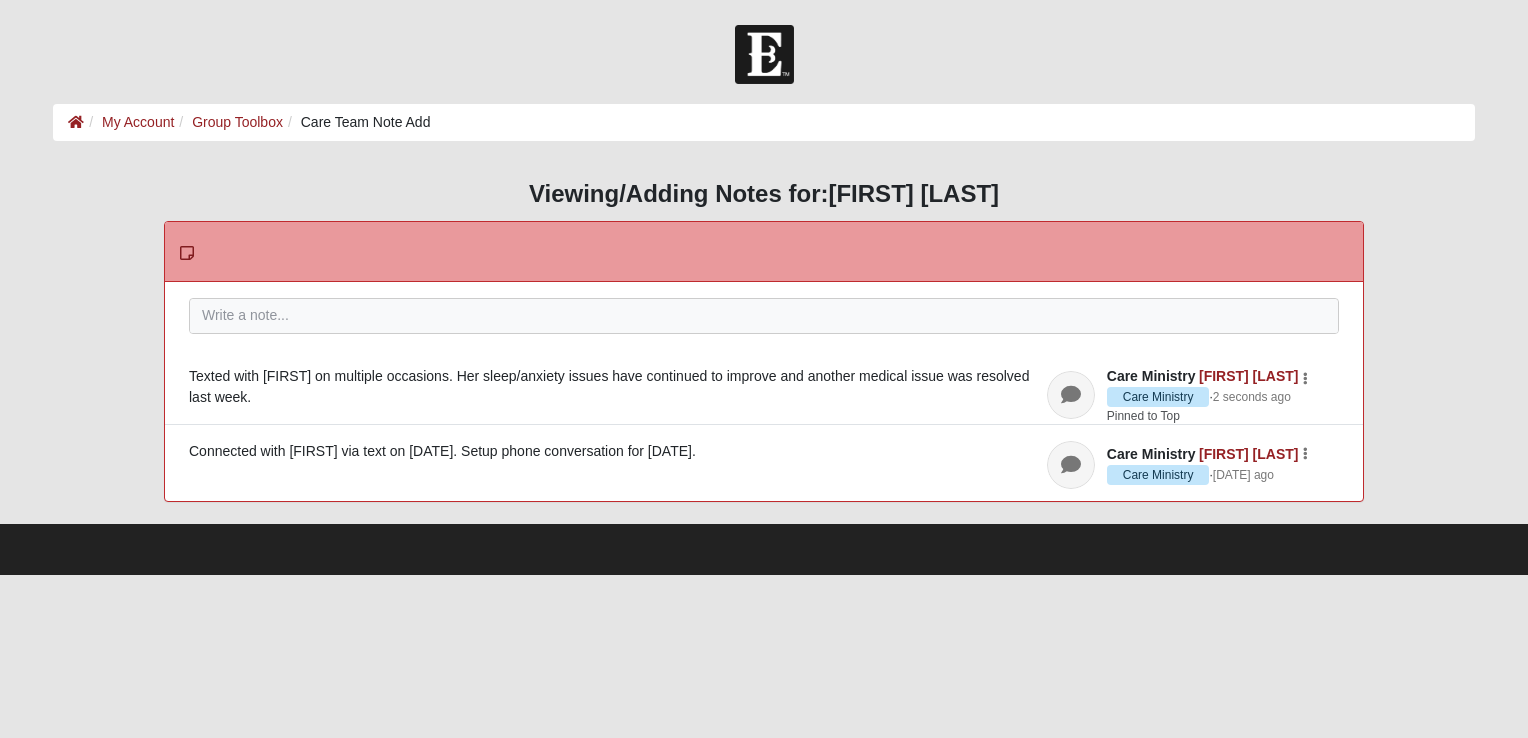 click at bounding box center [187, 253] 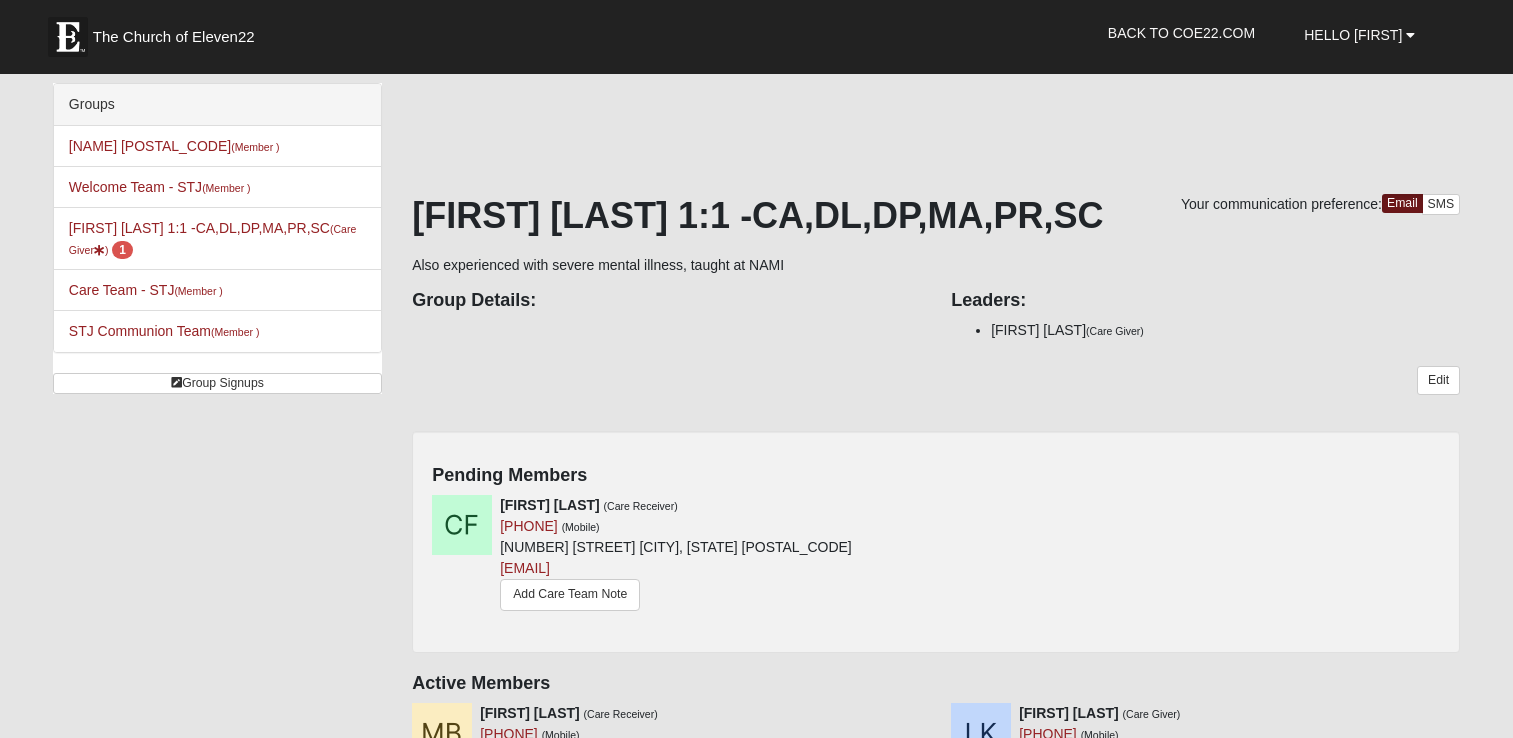 scroll, scrollTop: 413, scrollLeft: 0, axis: vertical 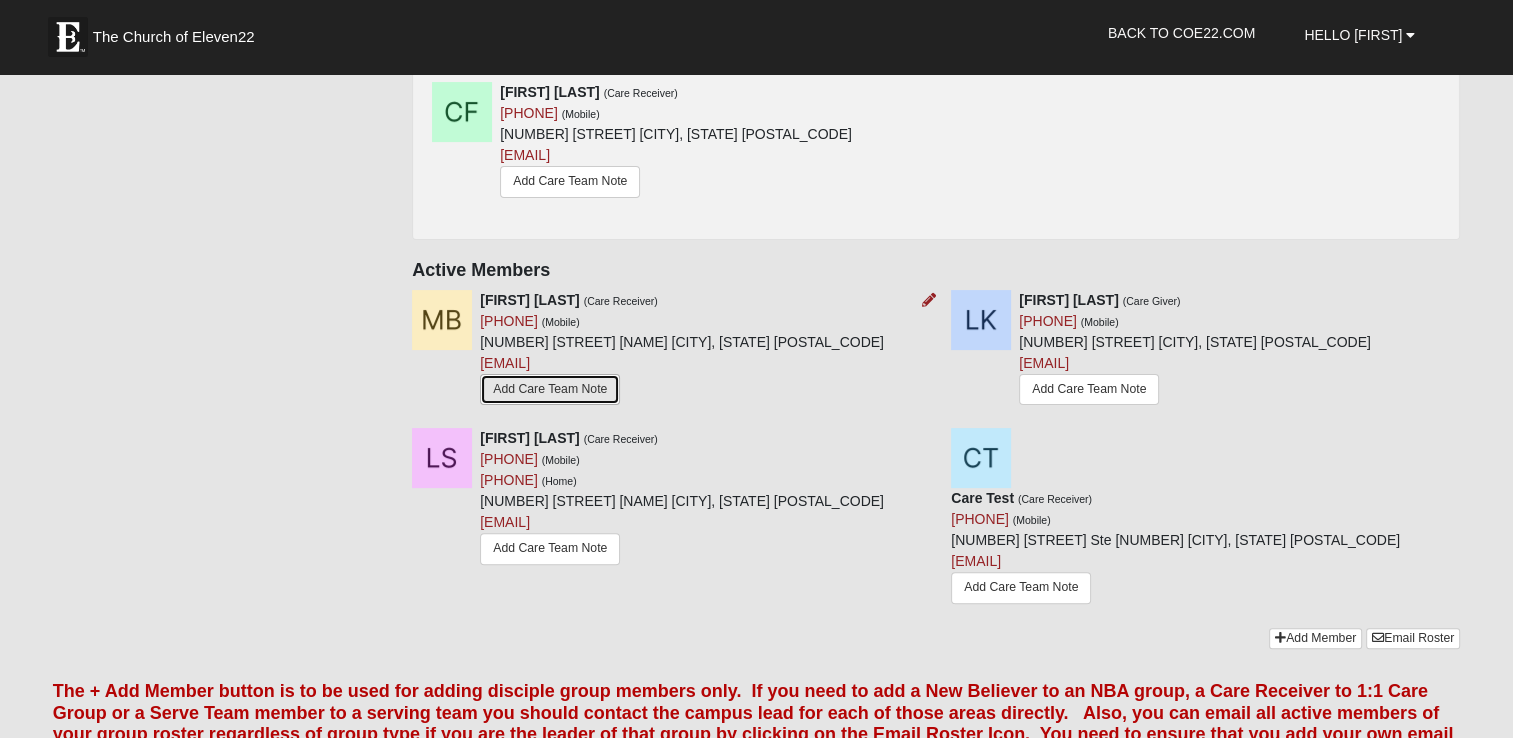 click on "Add Care Team Note" at bounding box center (550, 389) 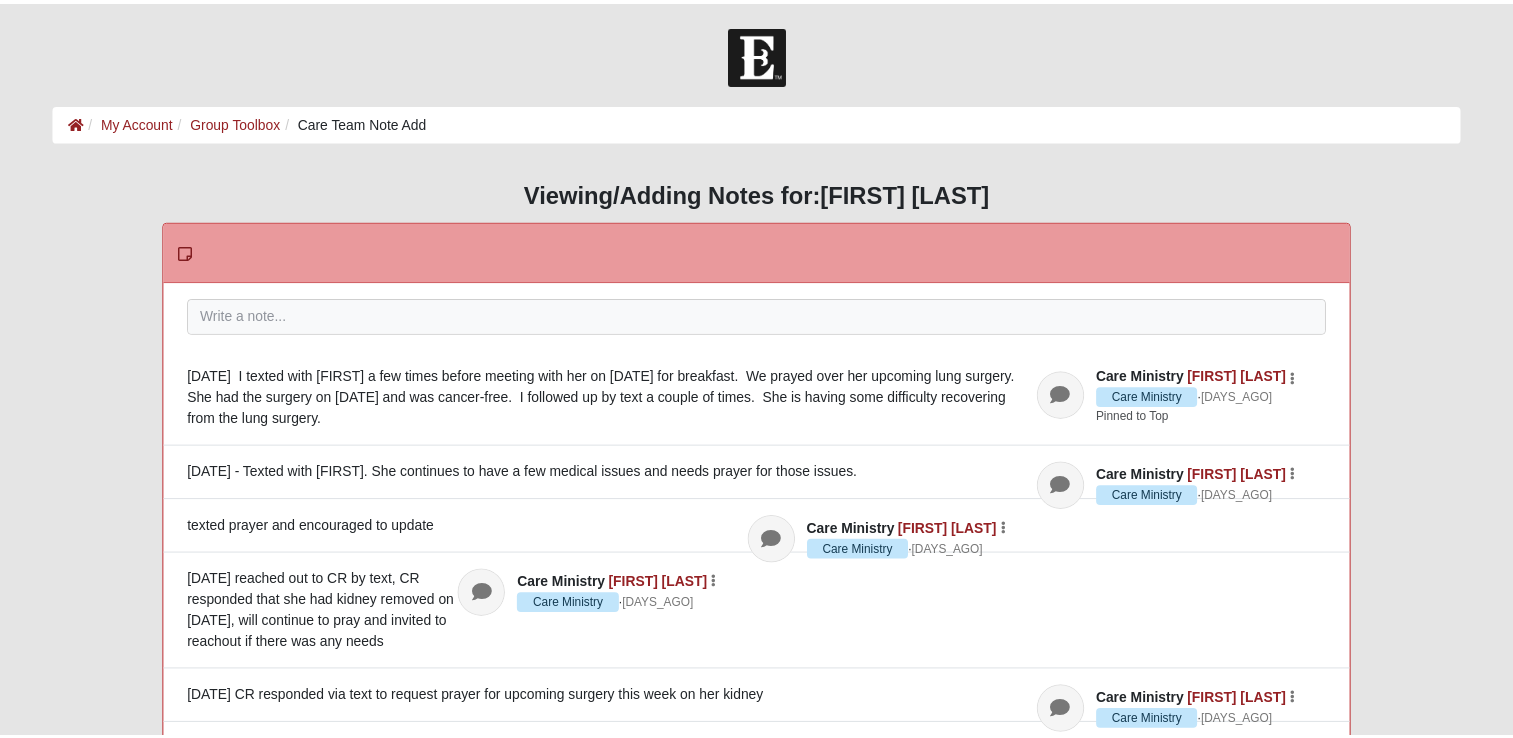 scroll, scrollTop: 0, scrollLeft: 0, axis: both 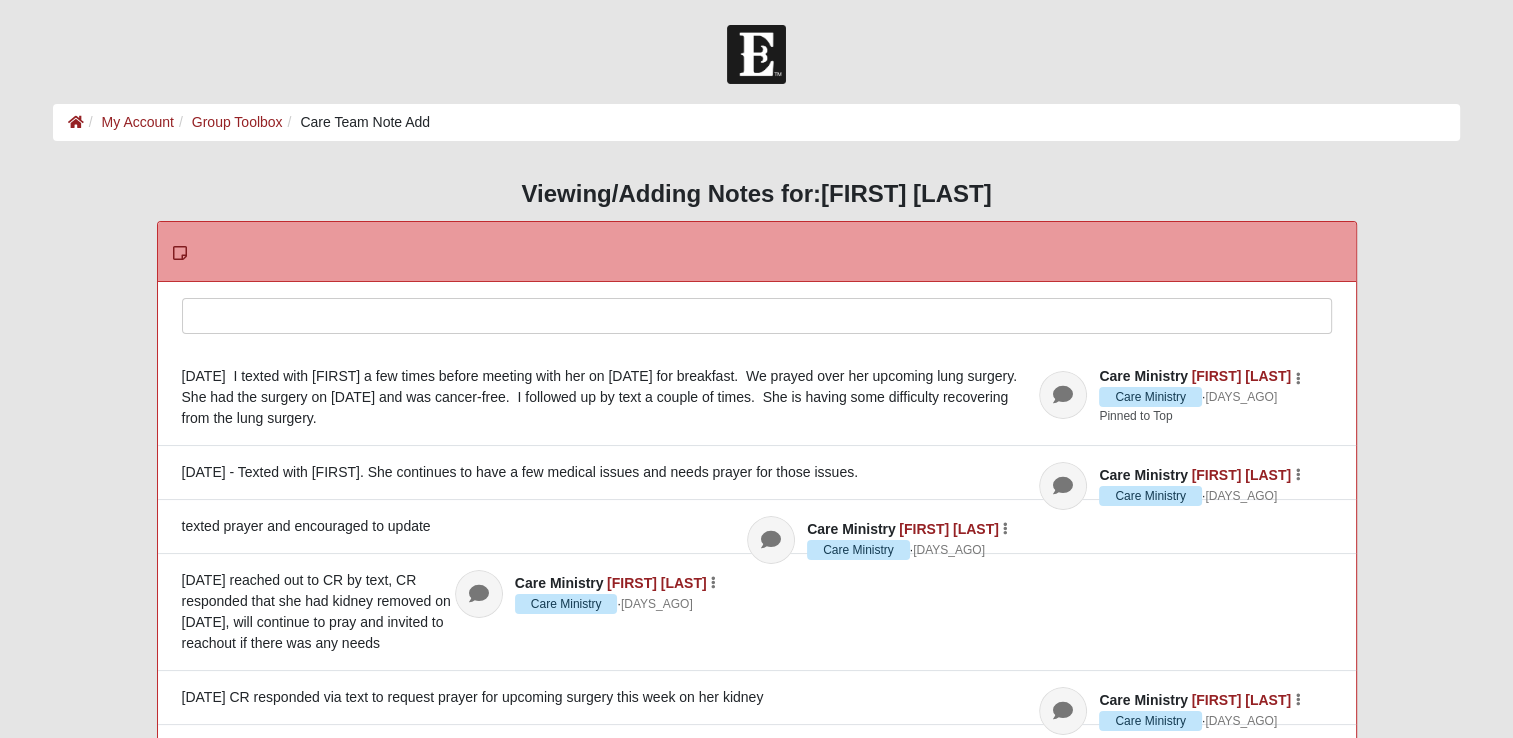 click at bounding box center [757, 343] 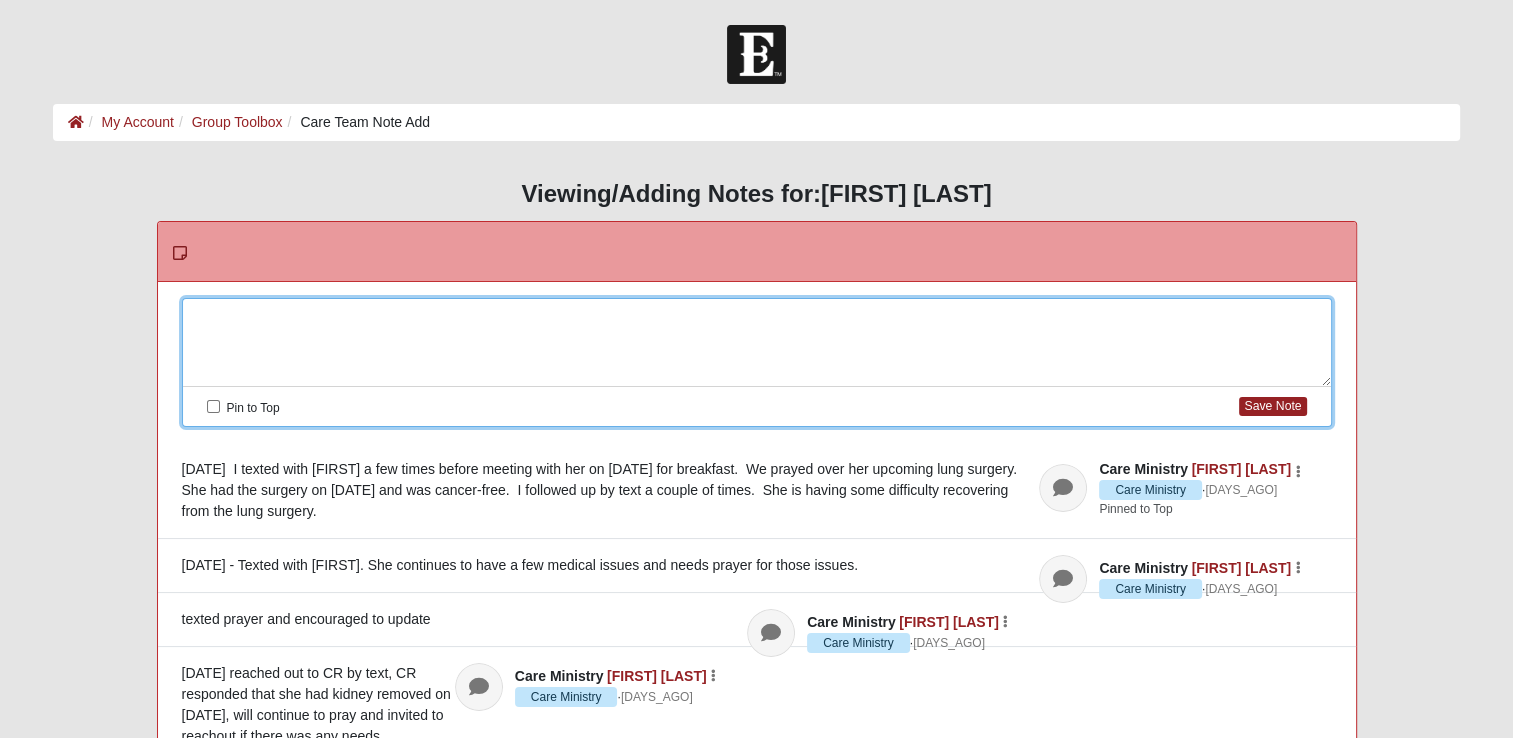 type 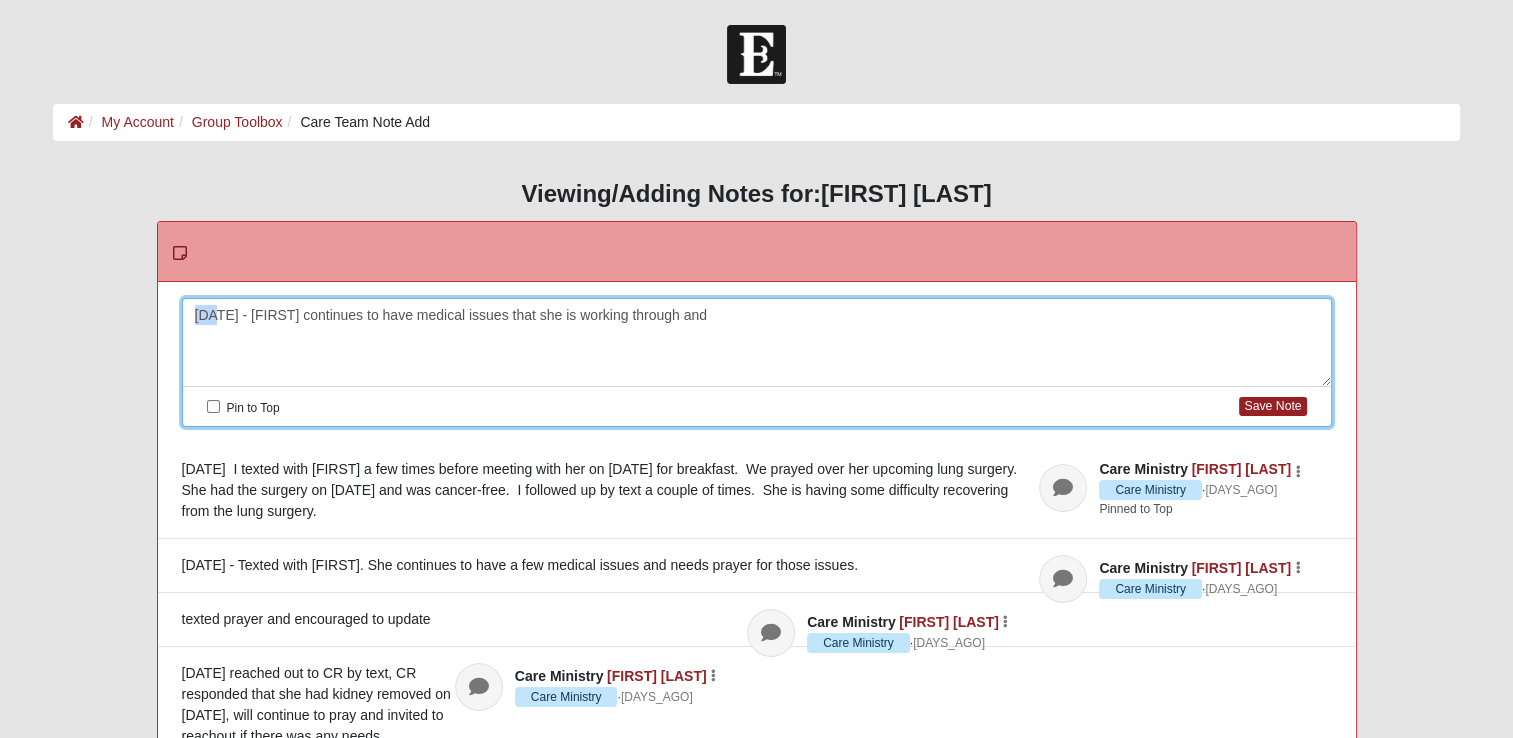 drag, startPoint x: 212, startPoint y: 316, endPoint x: 191, endPoint y: 315, distance: 21.023796 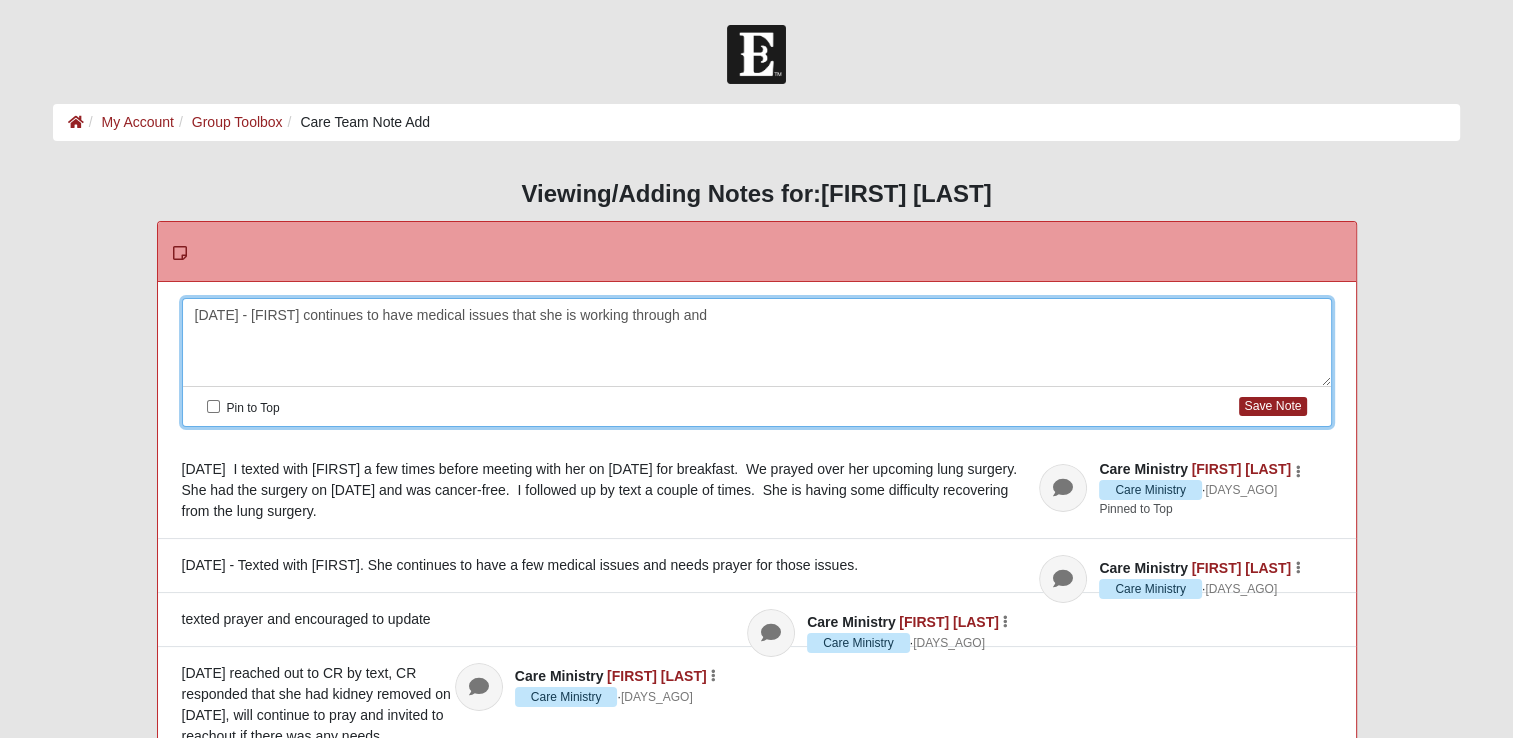 click on "[DATE] - [FIRST] continues to have medical issues that she is working through and" at bounding box center [757, 343] 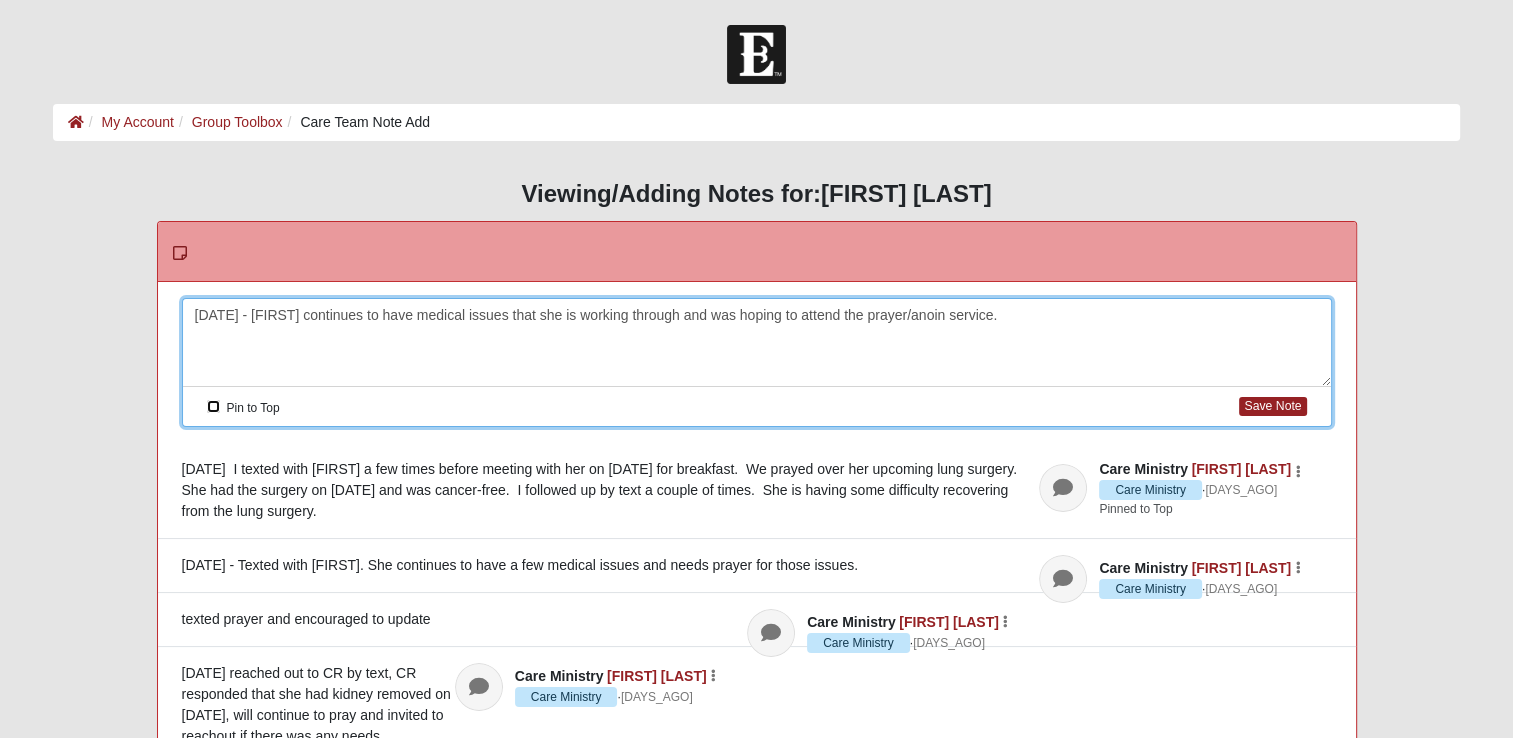 click on "Pin to Top" at bounding box center (213, 406) 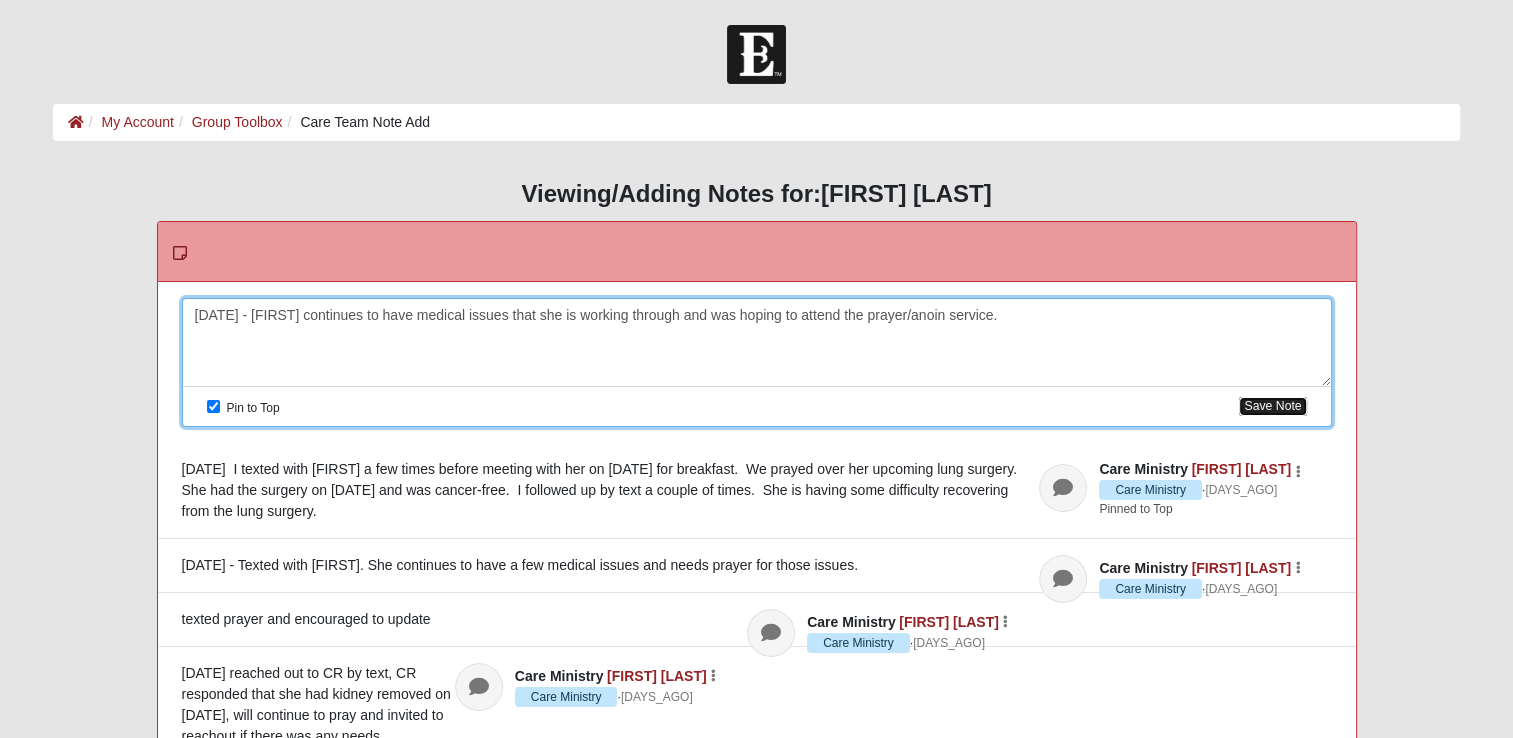 click on "Save Note" at bounding box center [1272, 406] 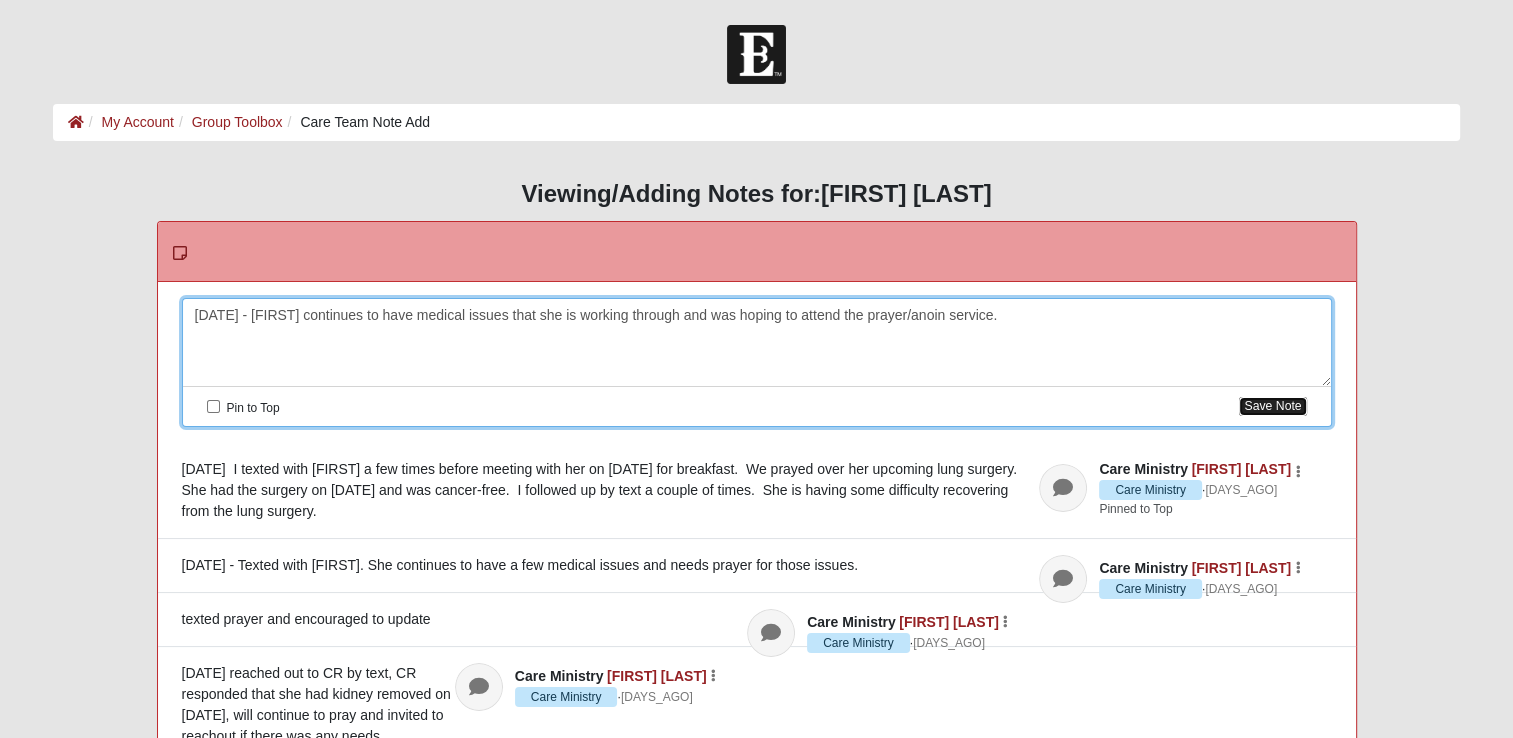 checkbox on "false" 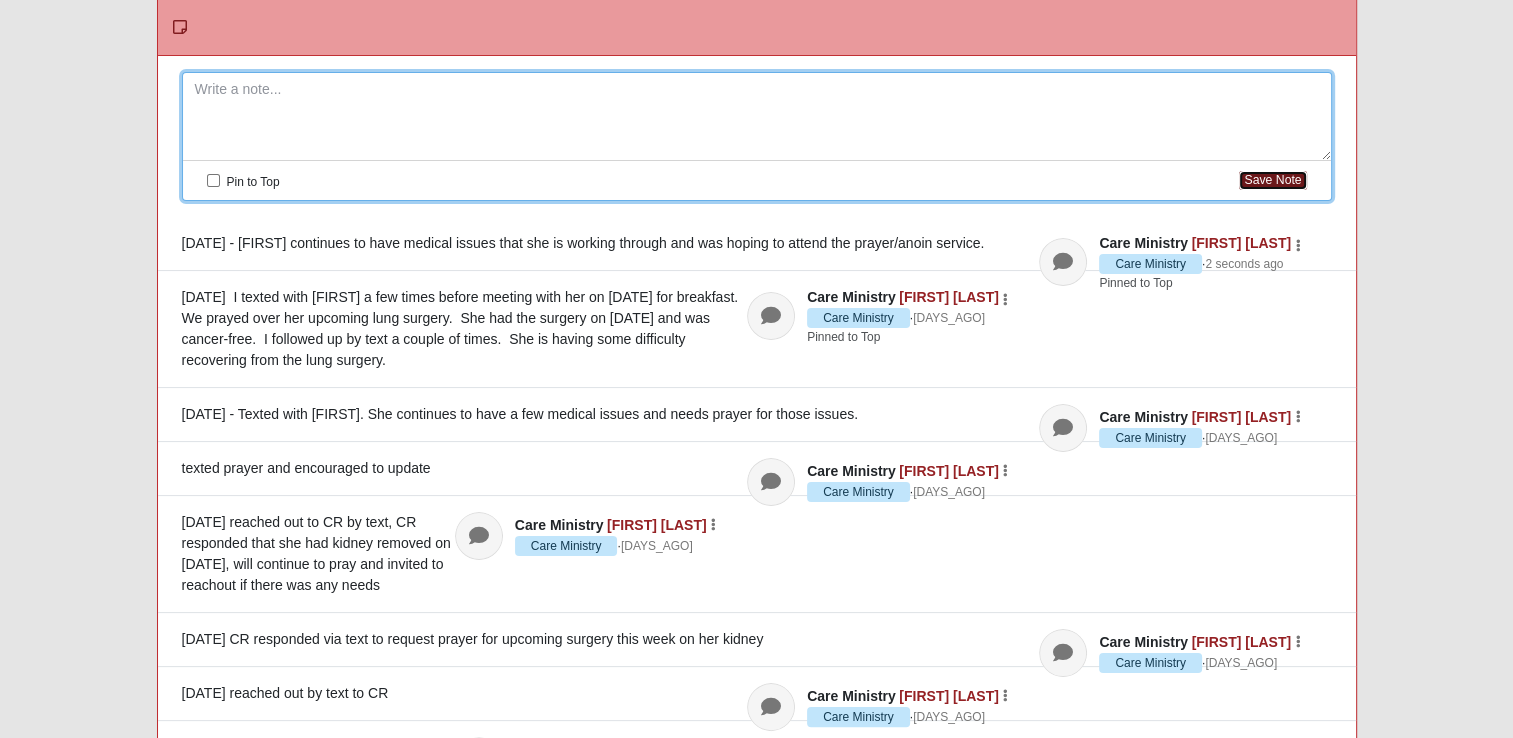 scroll, scrollTop: 306, scrollLeft: 0, axis: vertical 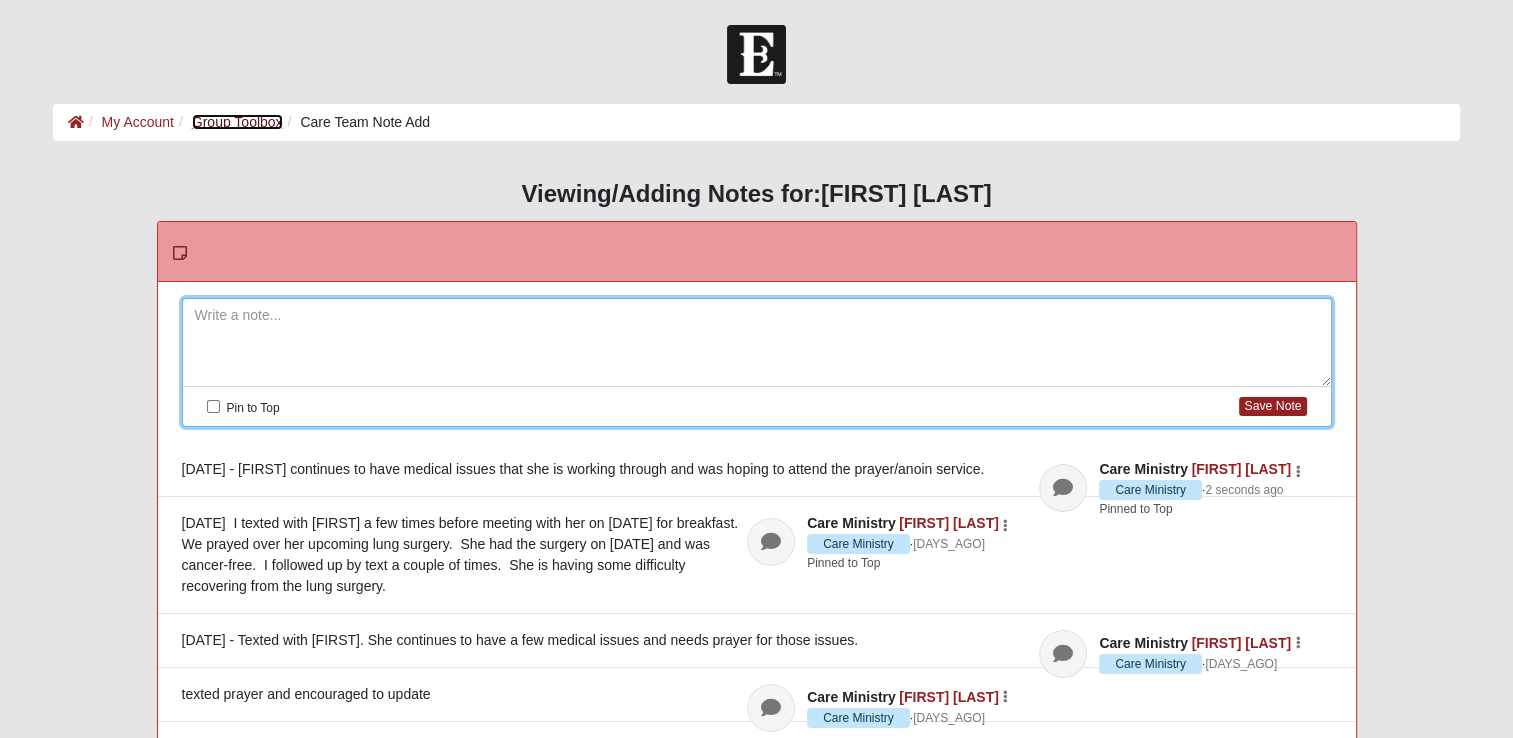 click on "Group Toolbox" at bounding box center (237, 122) 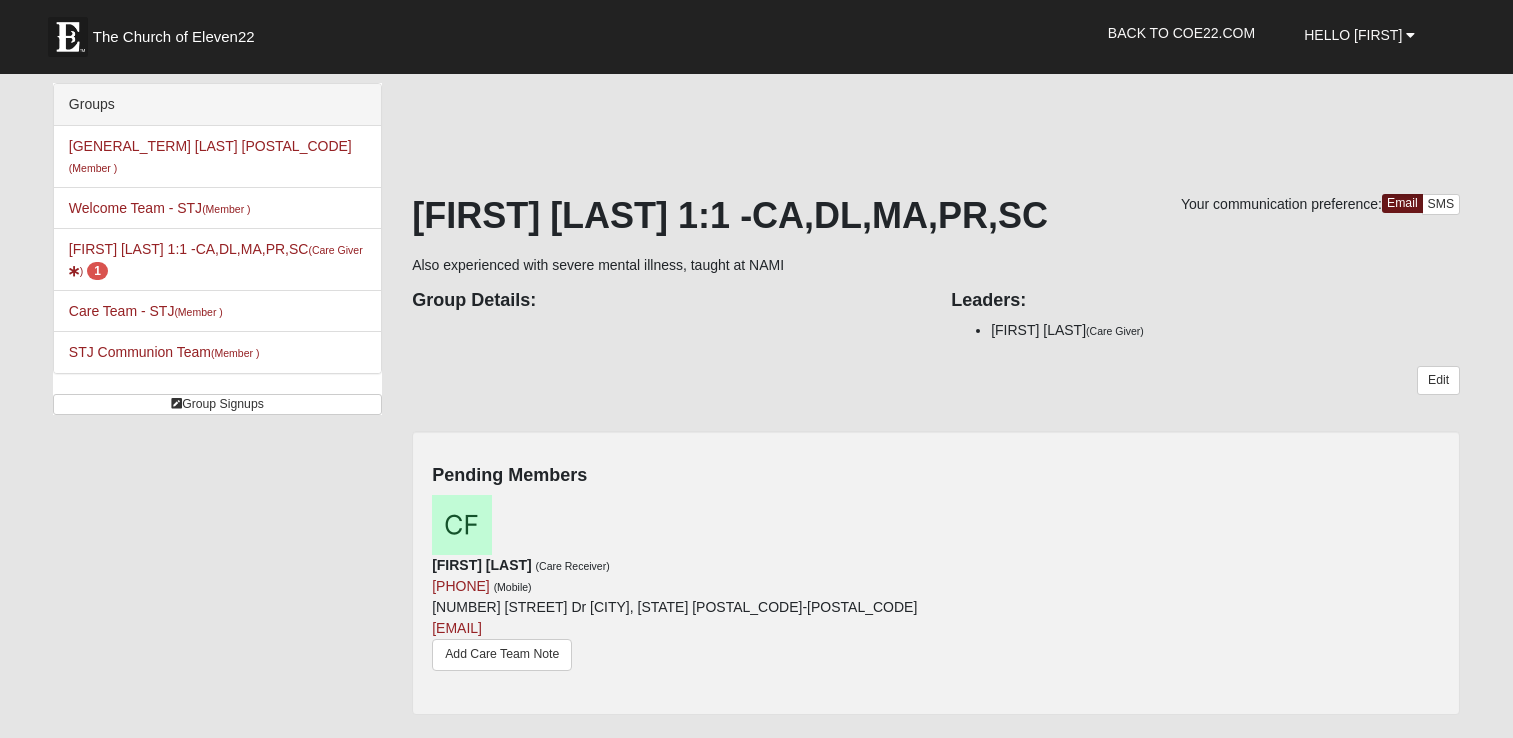 scroll, scrollTop: 0, scrollLeft: 0, axis: both 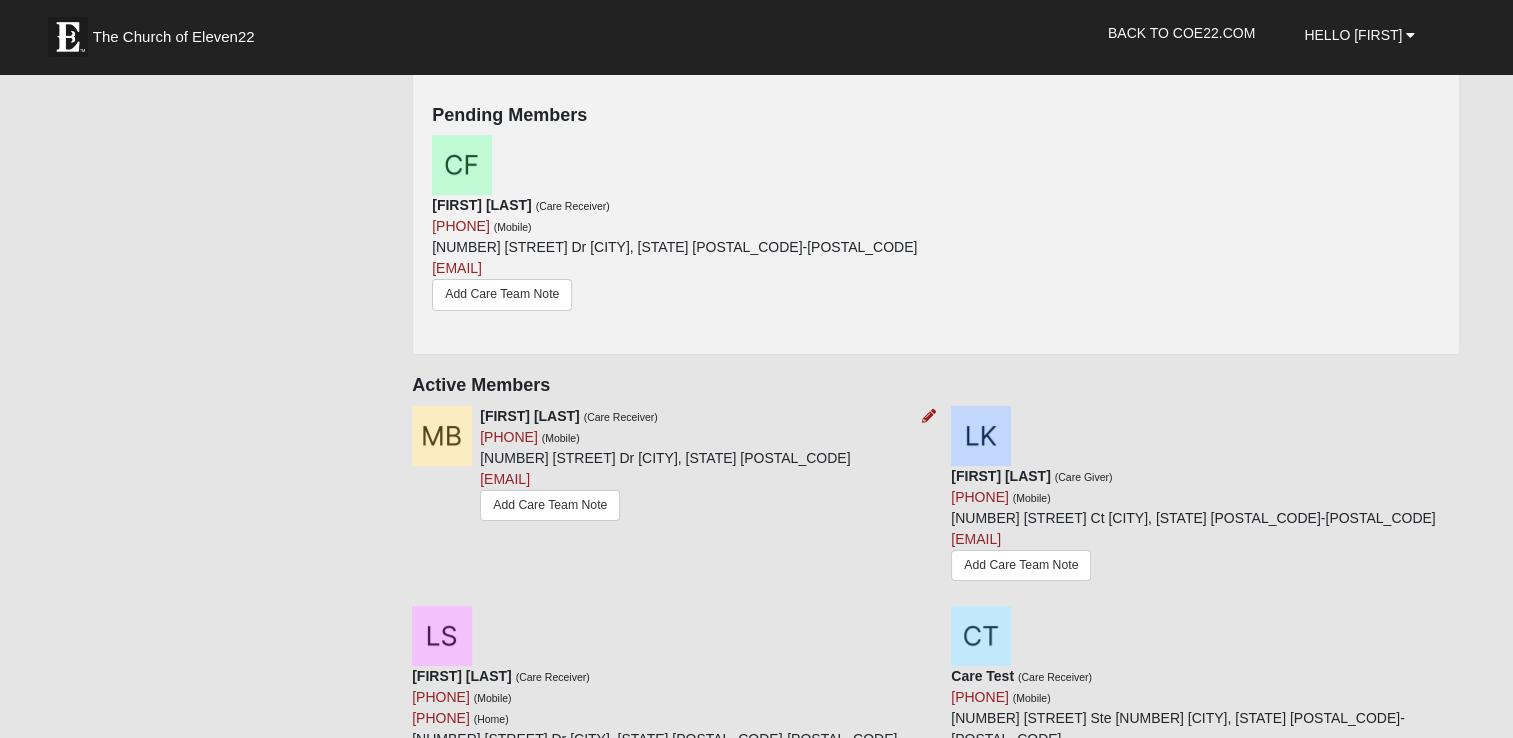 click at bounding box center (442, 436) 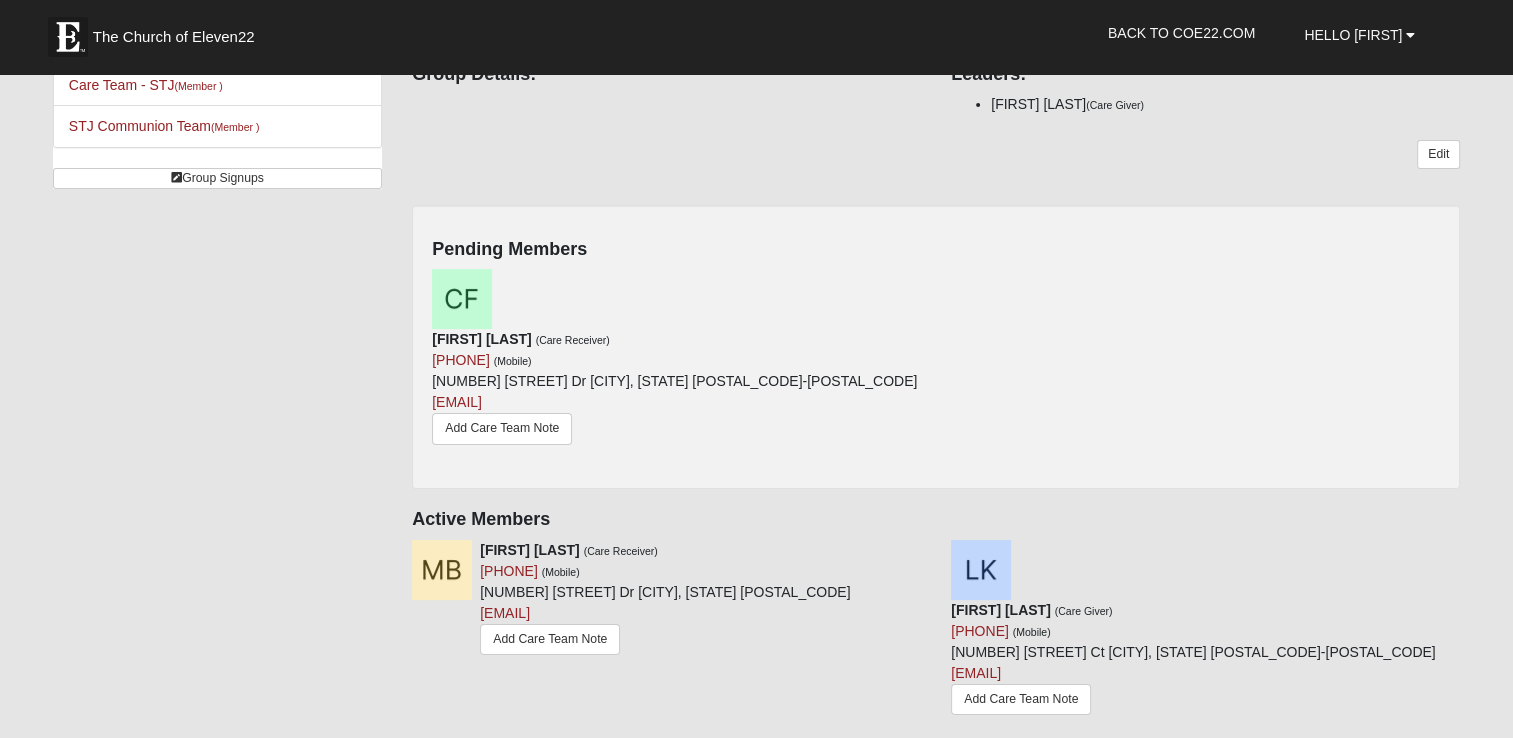 scroll, scrollTop: 173, scrollLeft: 0, axis: vertical 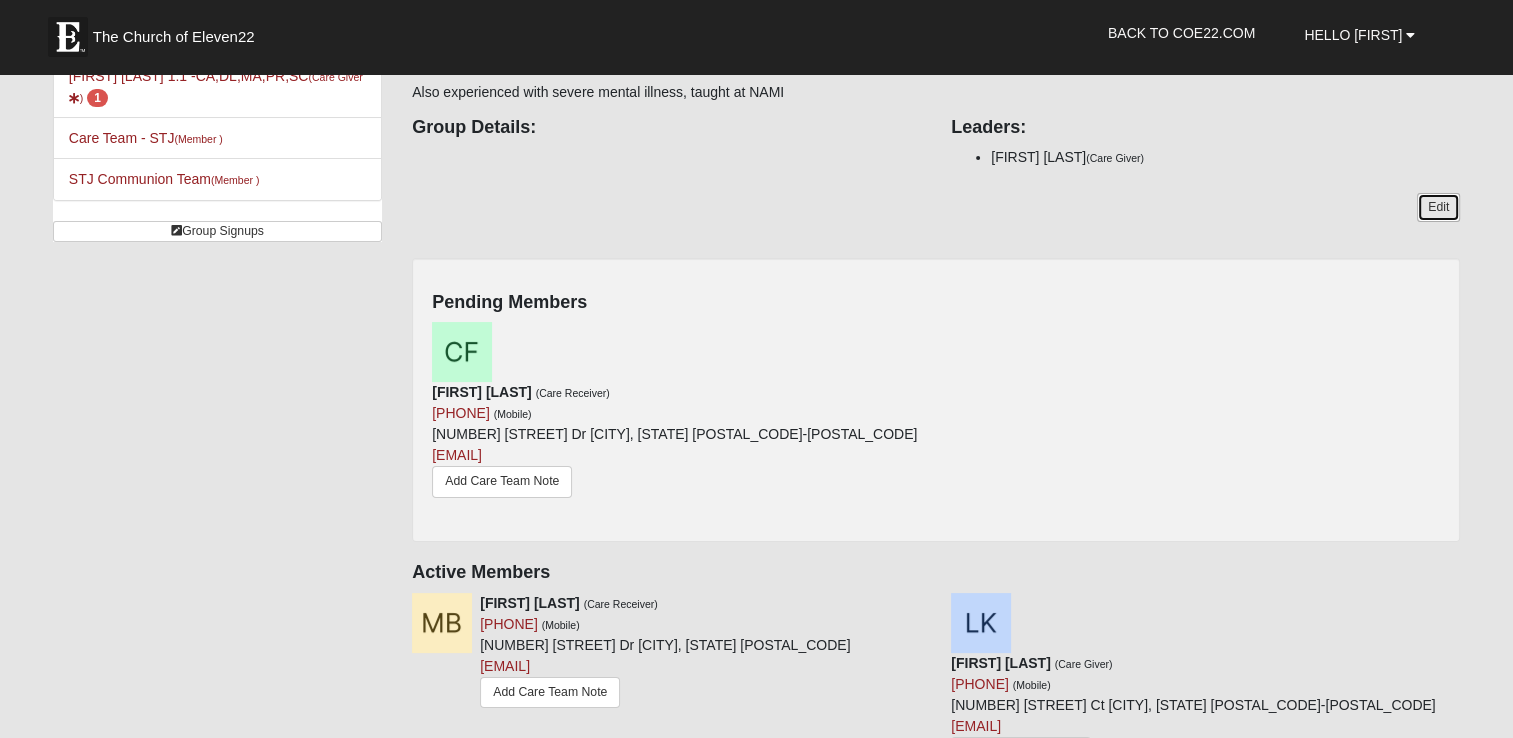 click on "Edit" at bounding box center (1438, 207) 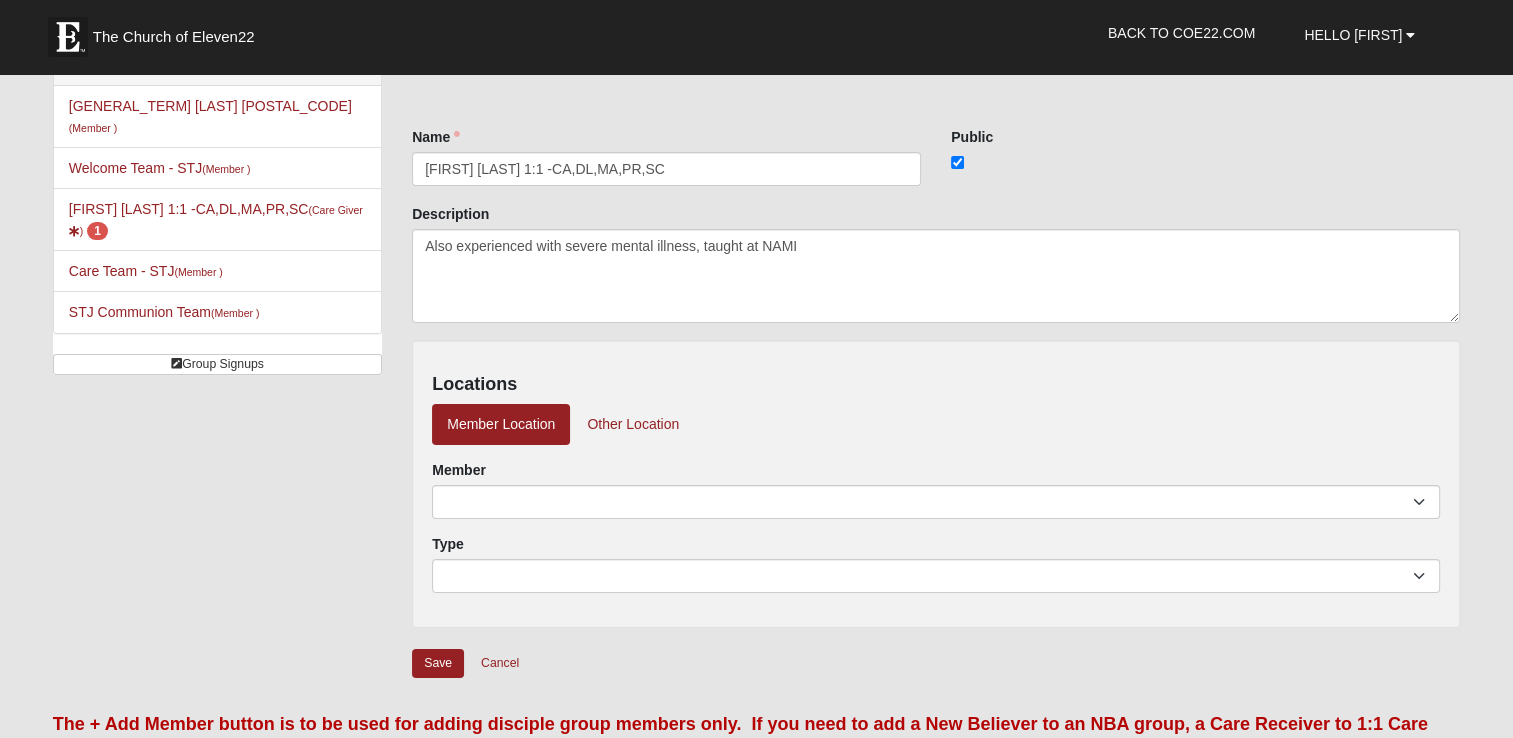 scroll, scrollTop: 0, scrollLeft: 0, axis: both 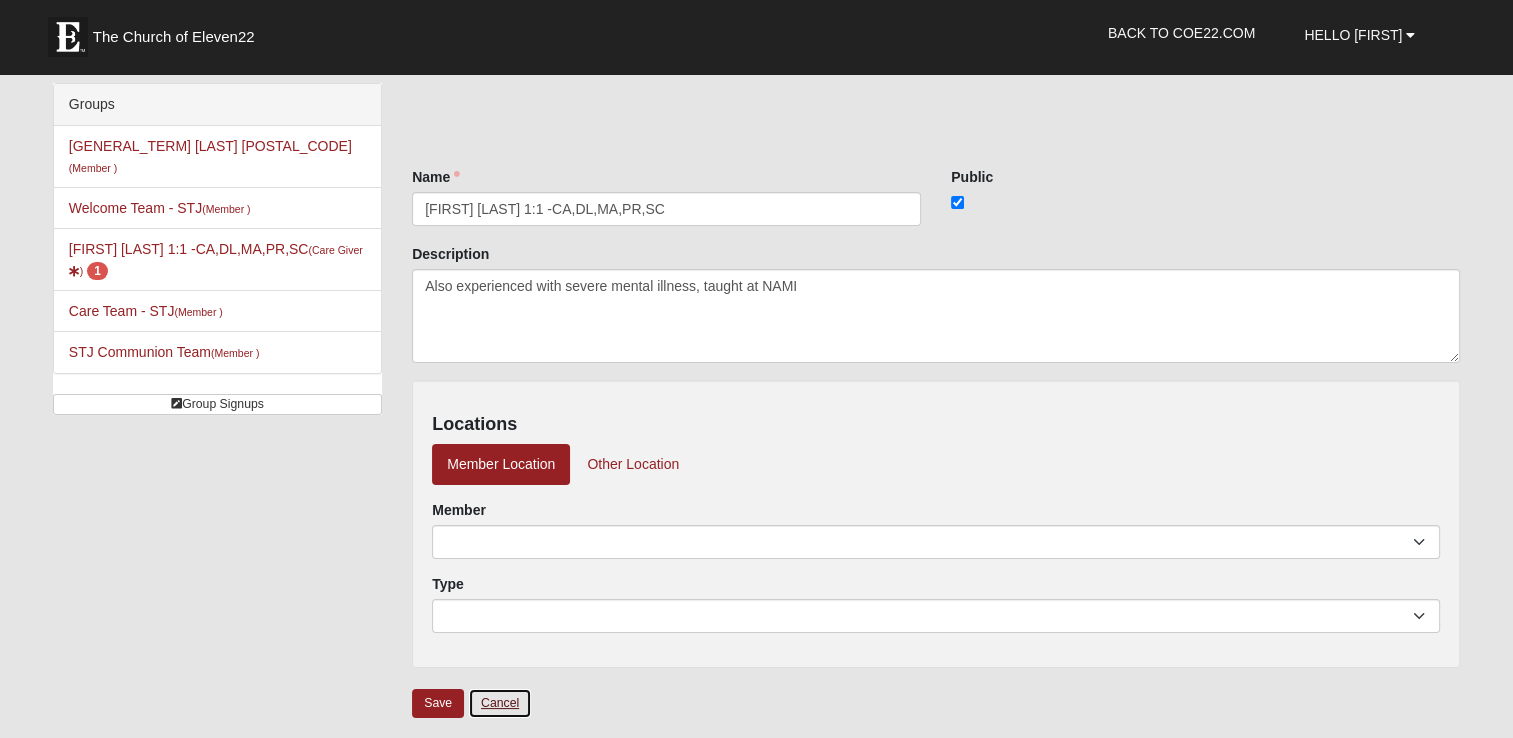 click on "Cancel" at bounding box center [500, 703] 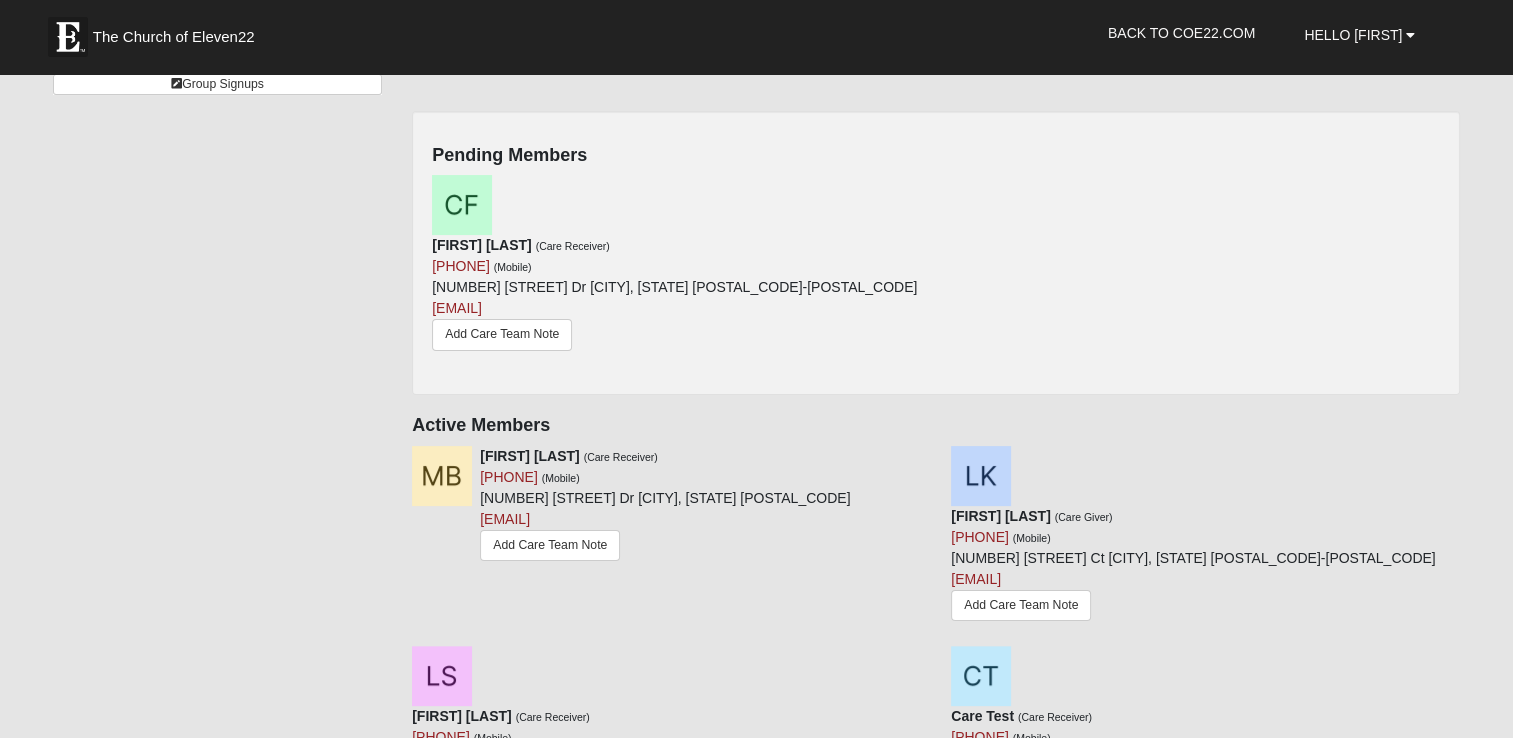 scroll, scrollTop: 413, scrollLeft: 0, axis: vertical 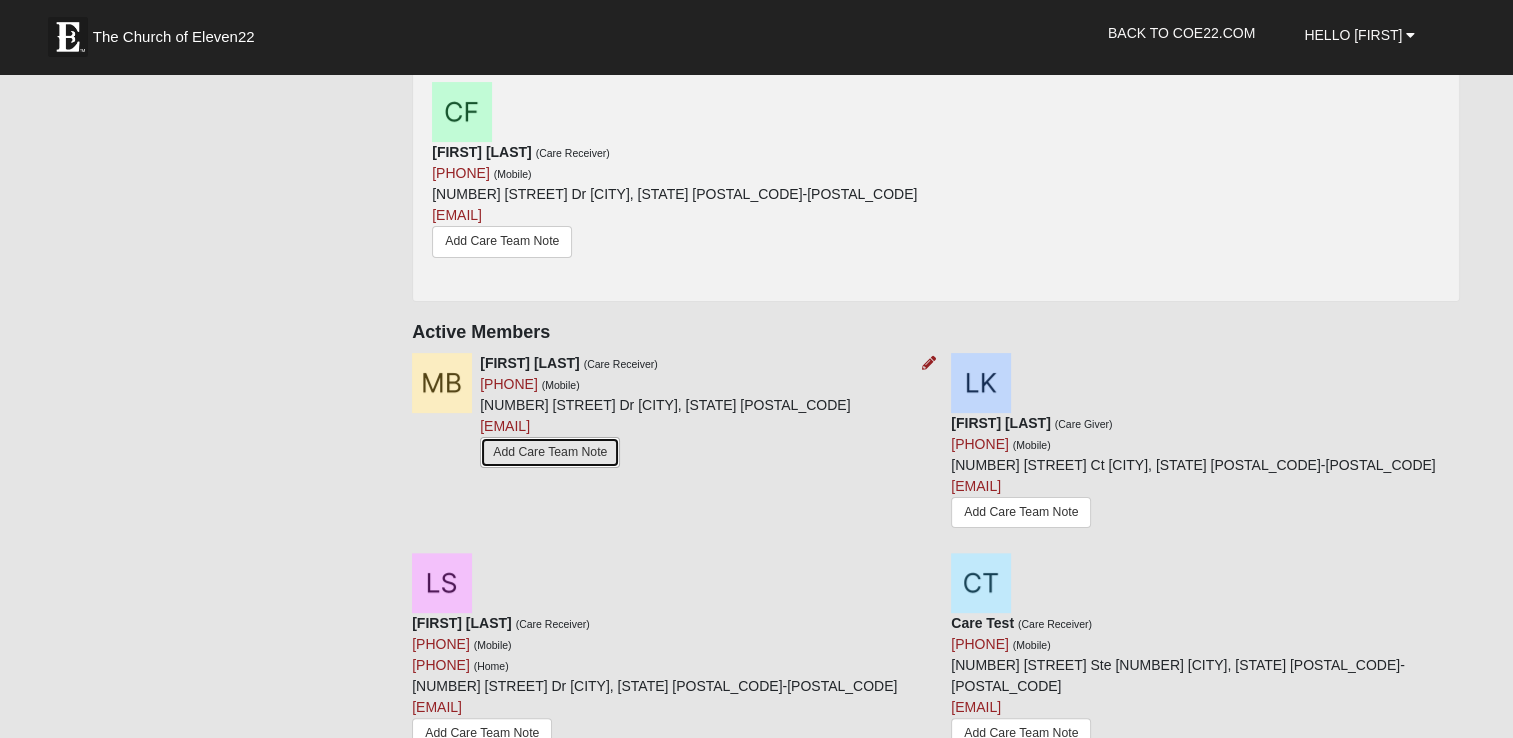 click on "Add Care Team Note" at bounding box center [550, 452] 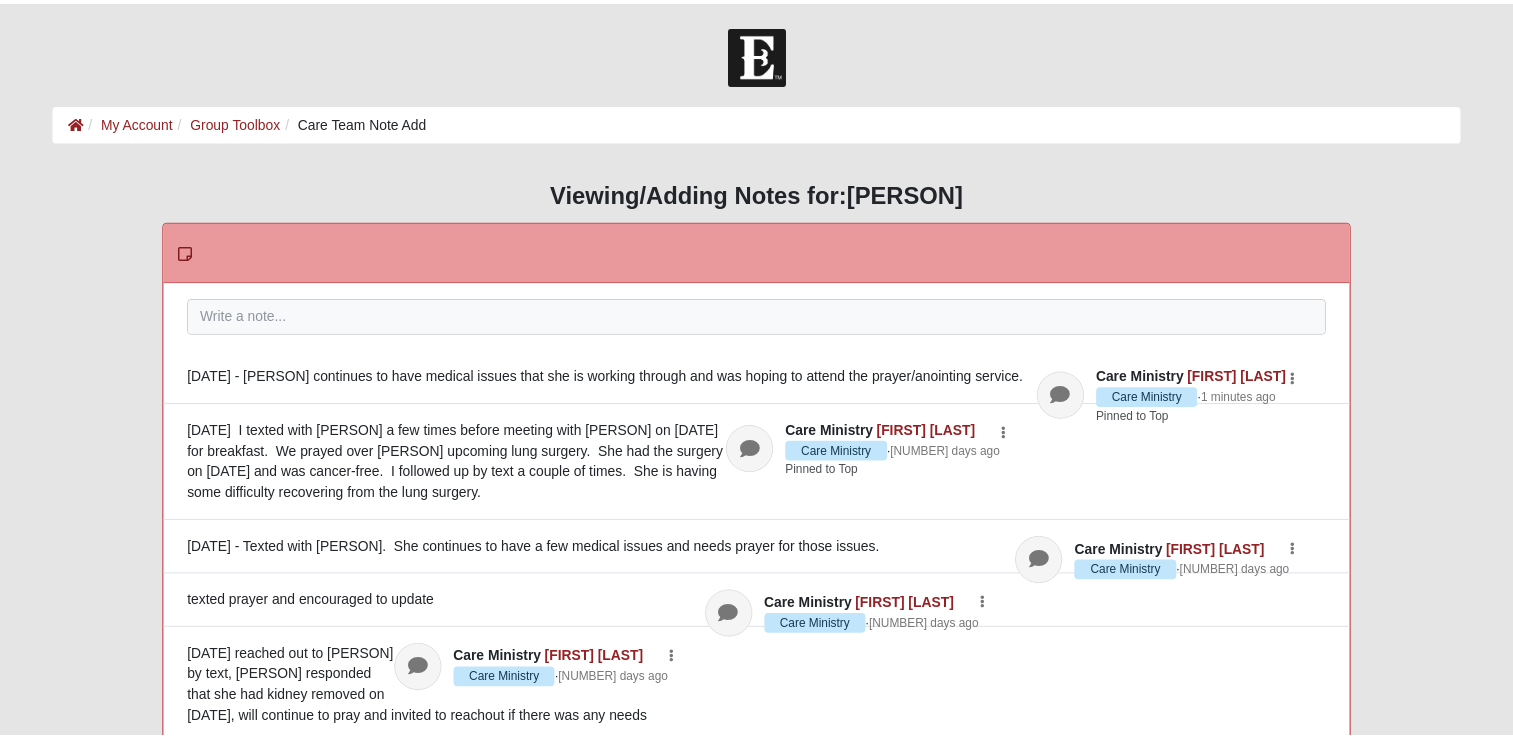 scroll, scrollTop: 0, scrollLeft: 0, axis: both 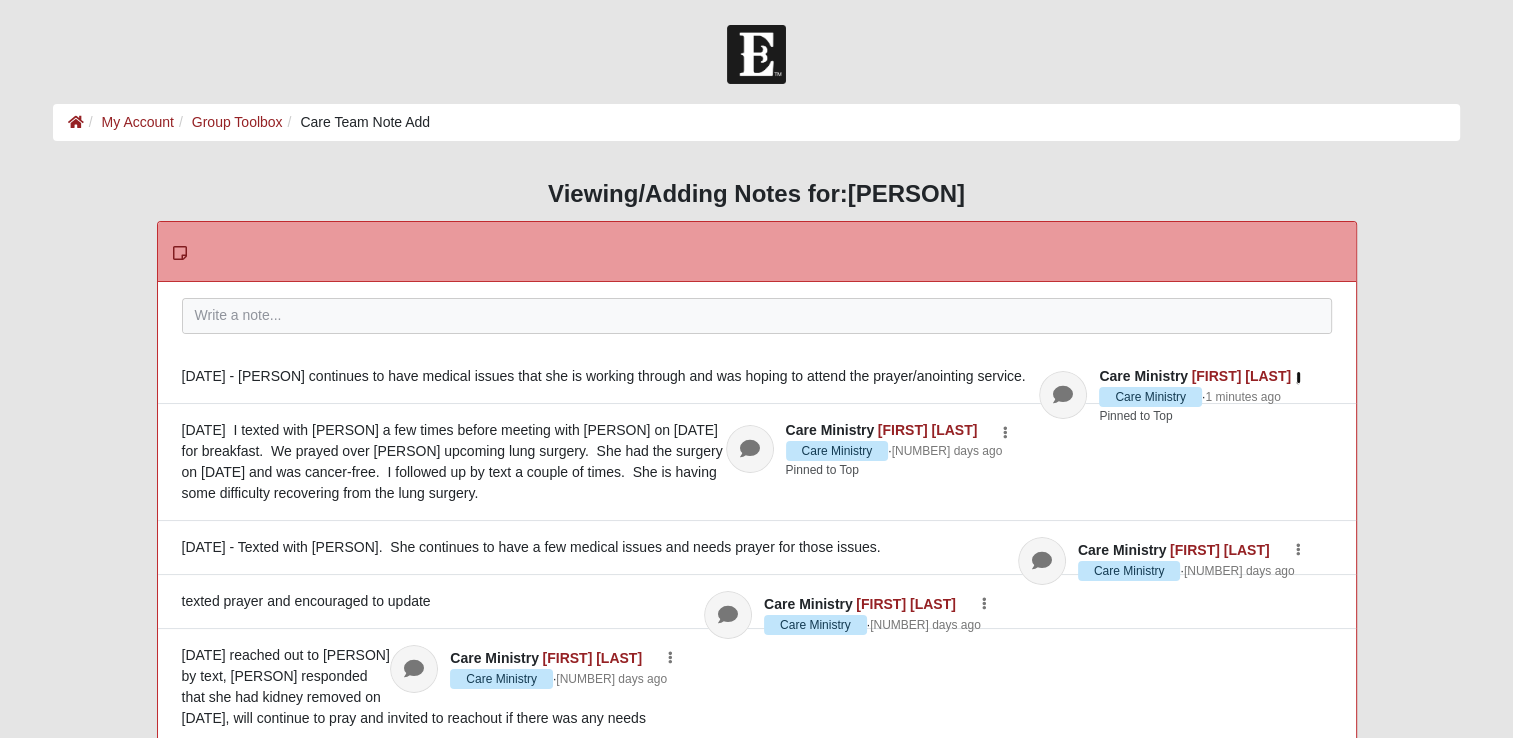 click 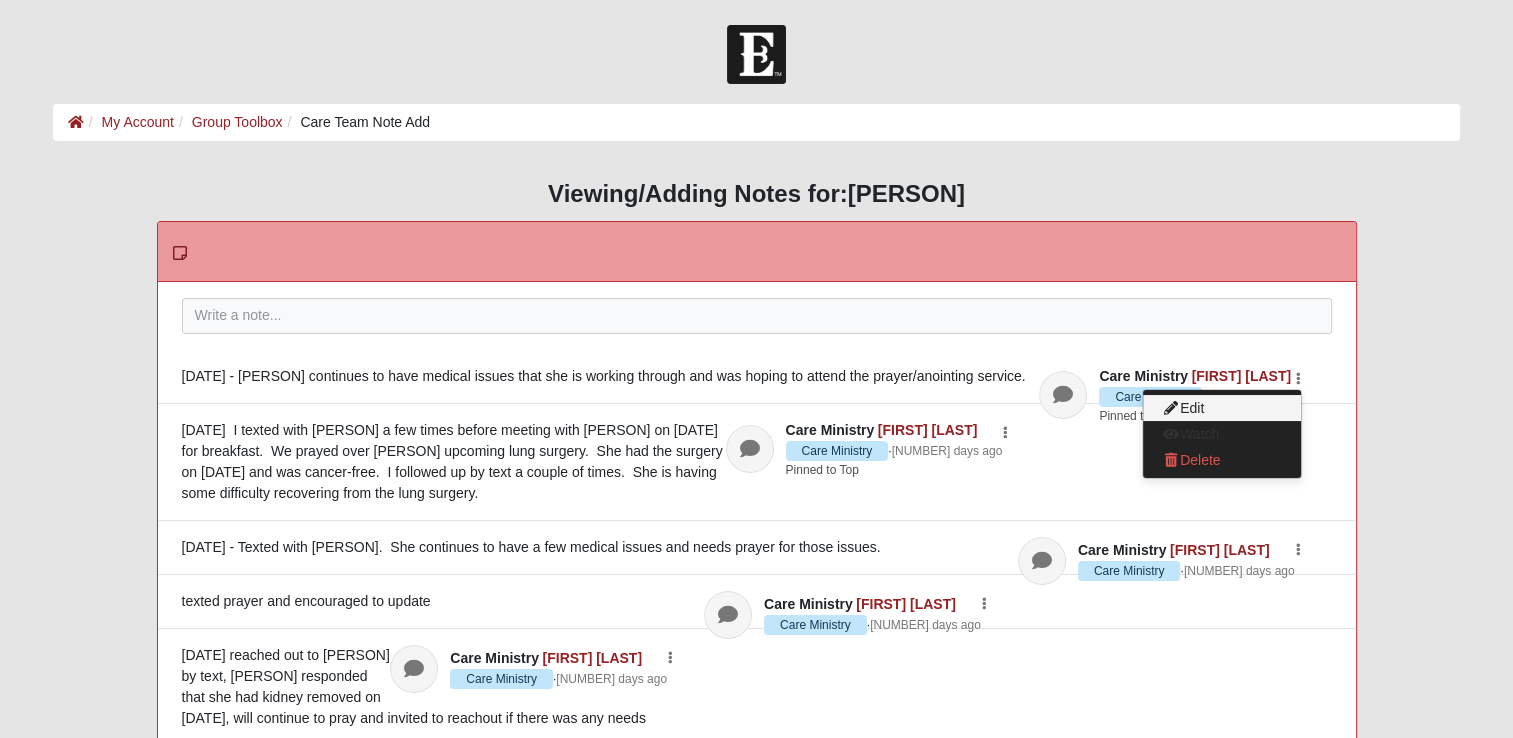 click on "Edit" at bounding box center (1222, 408) 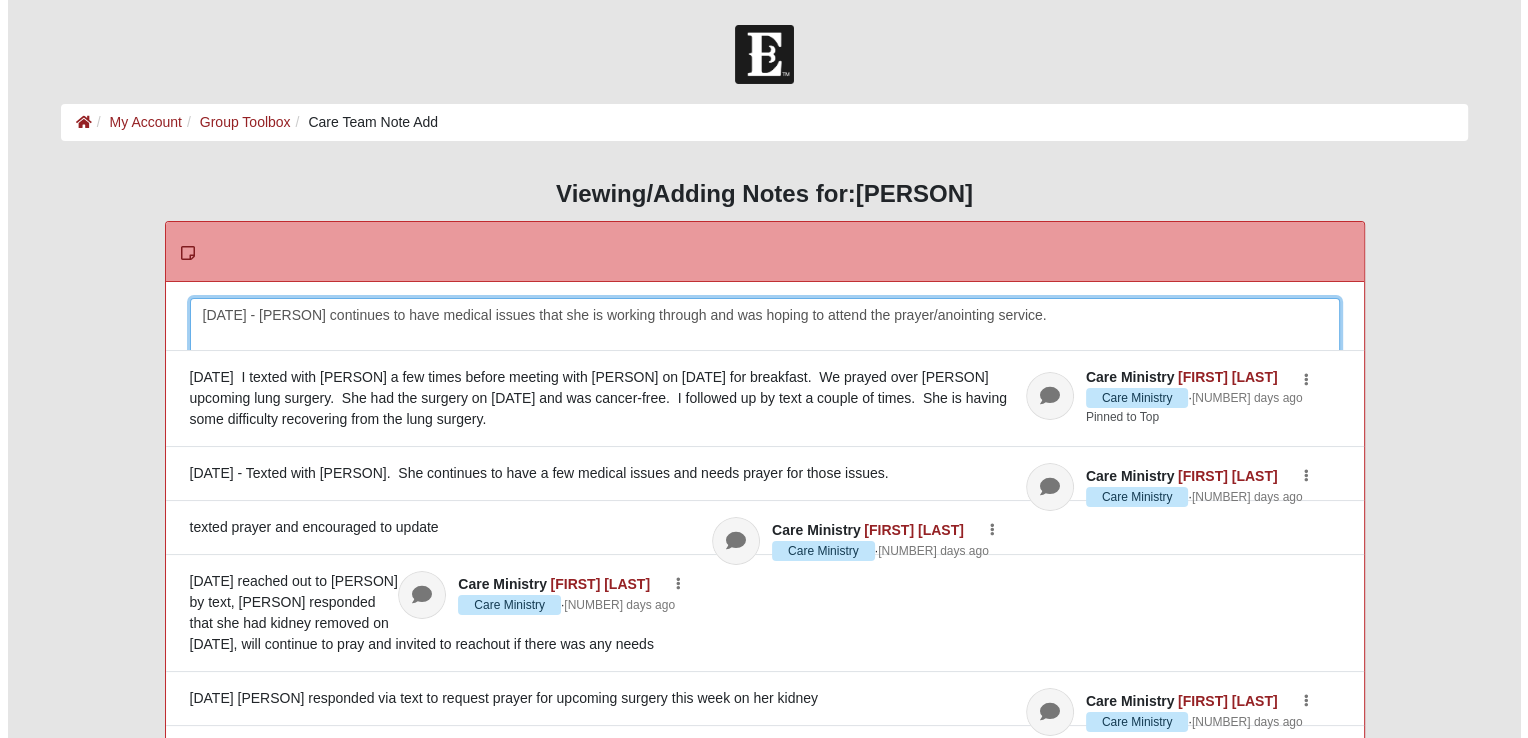 scroll, scrollTop: 32, scrollLeft: 0, axis: vertical 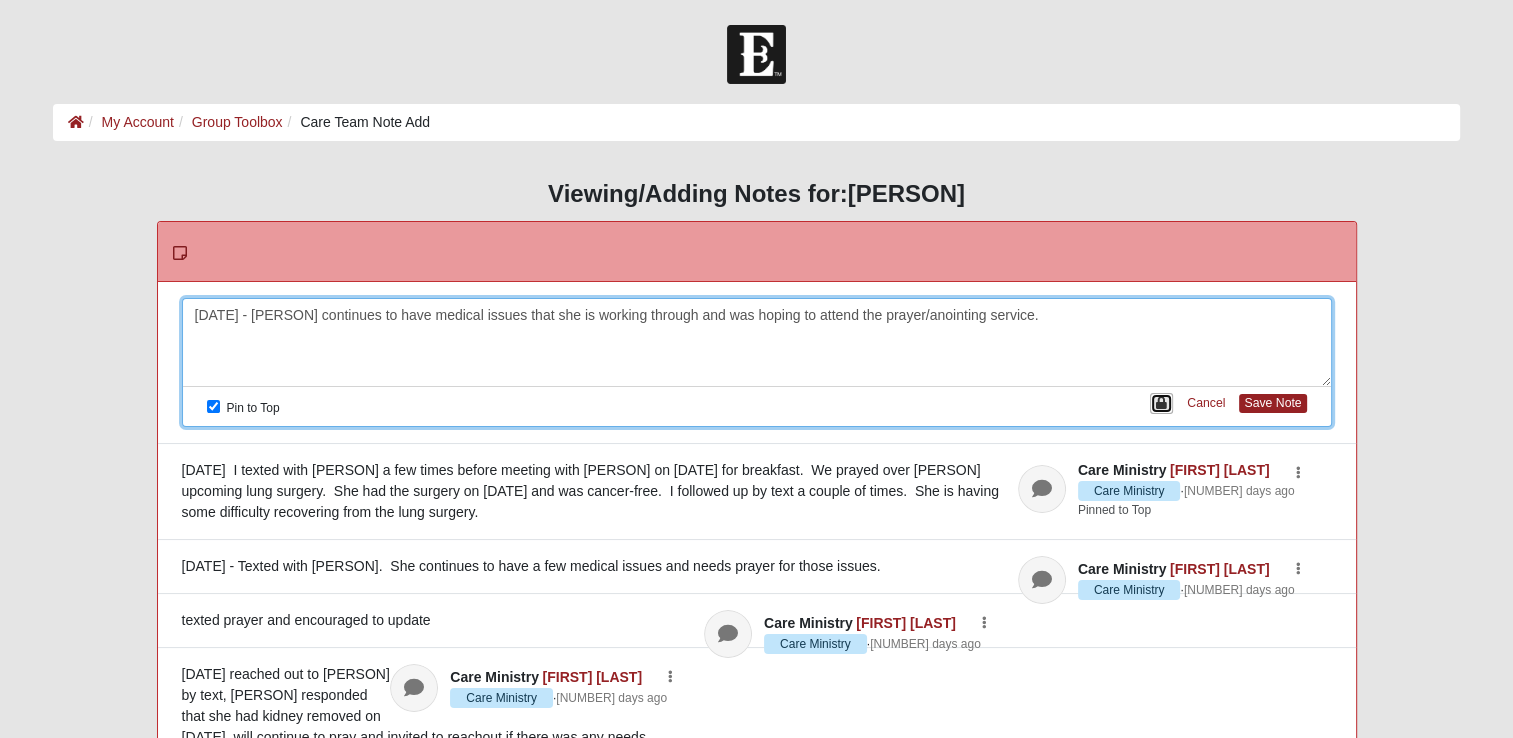 click at bounding box center (1161, 403) 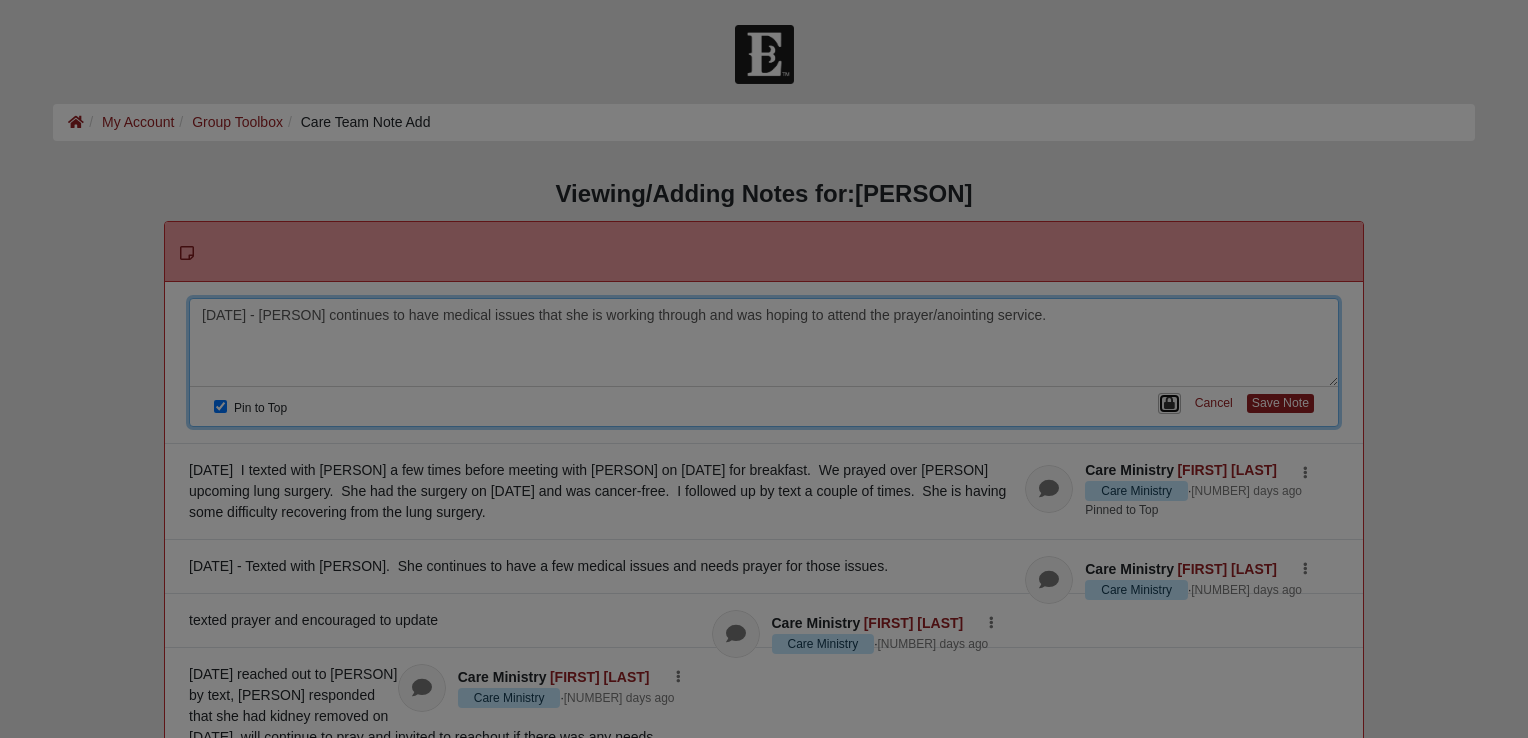 scroll, scrollTop: 0, scrollLeft: 0, axis: both 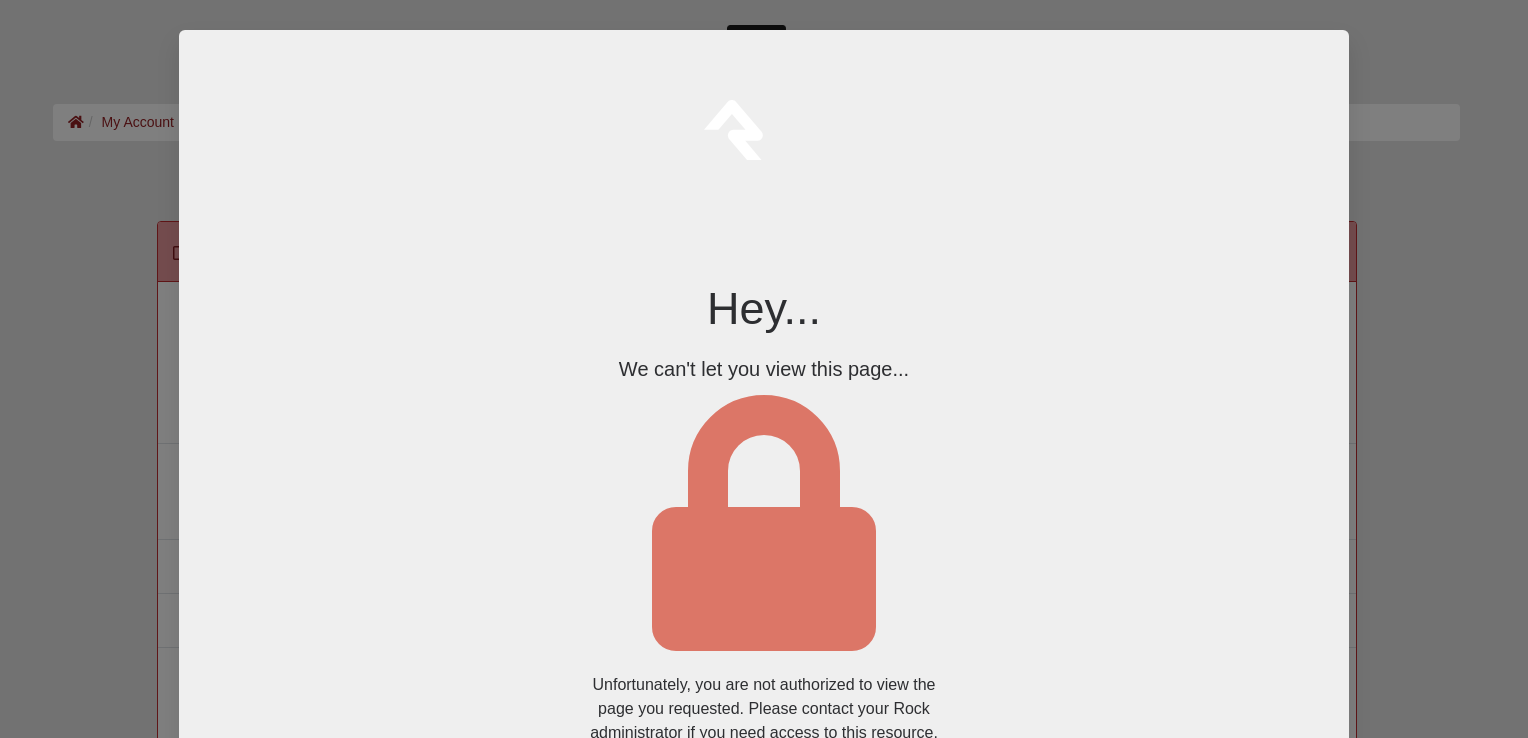 click at bounding box center [764, 369] 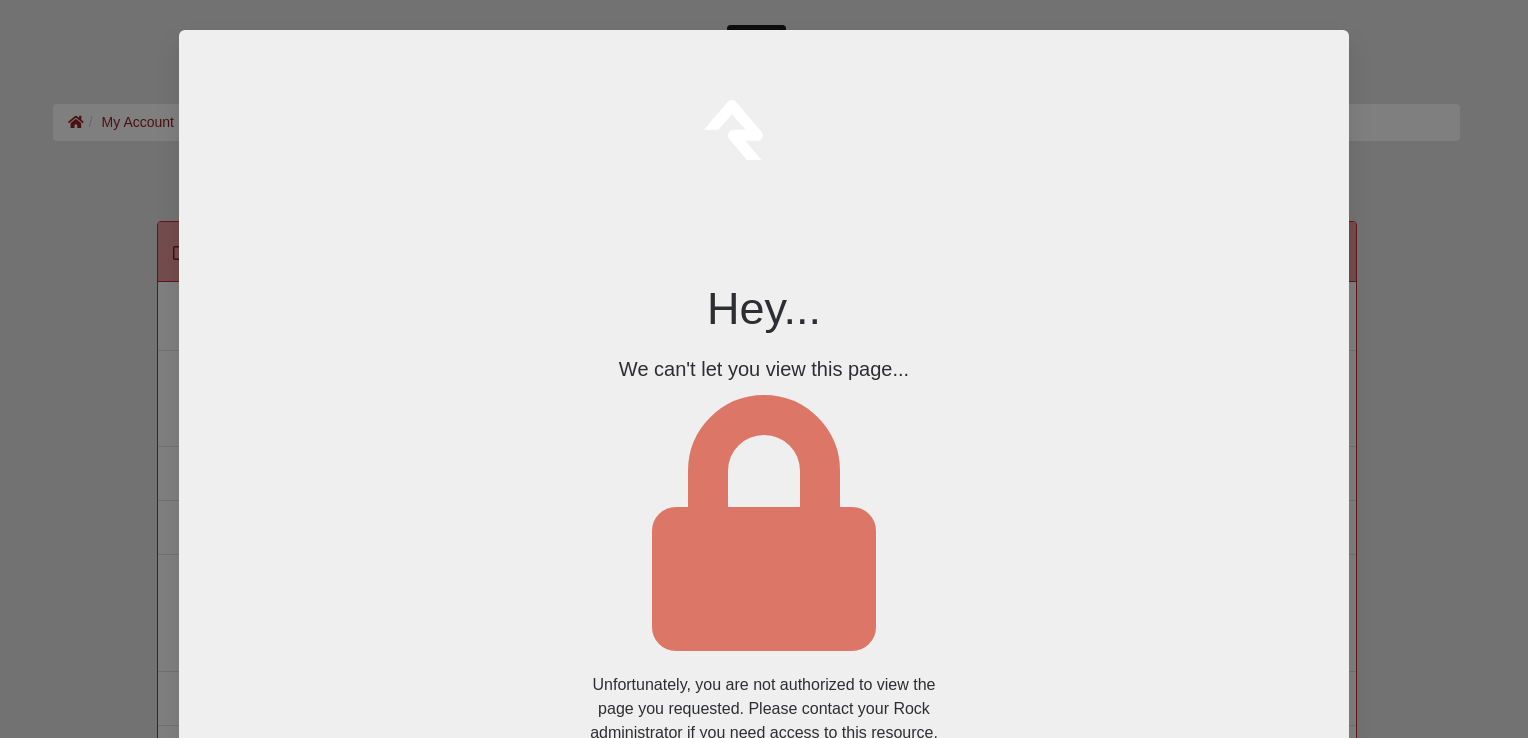 click at bounding box center (764, 369) 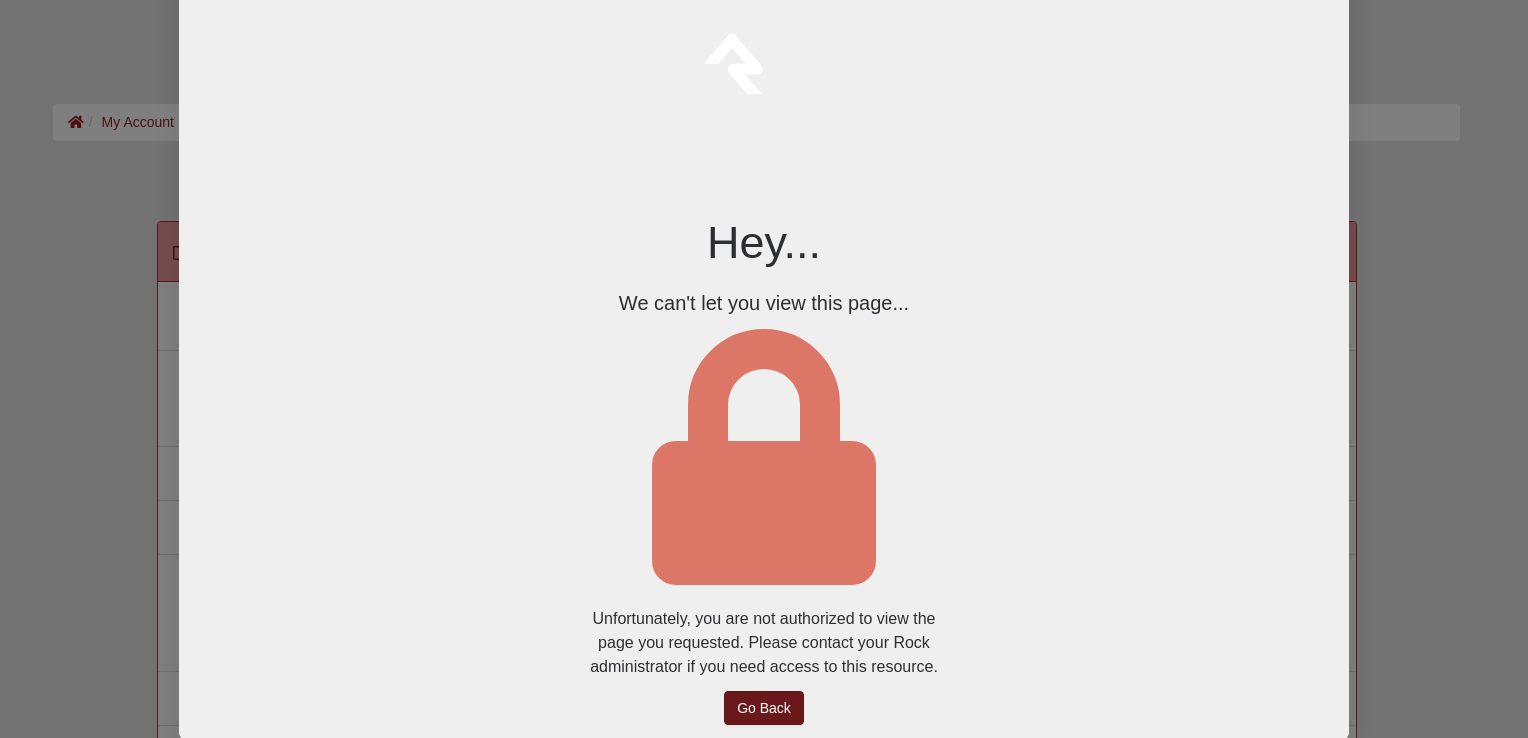 click on "Go Back" at bounding box center [764, 708] 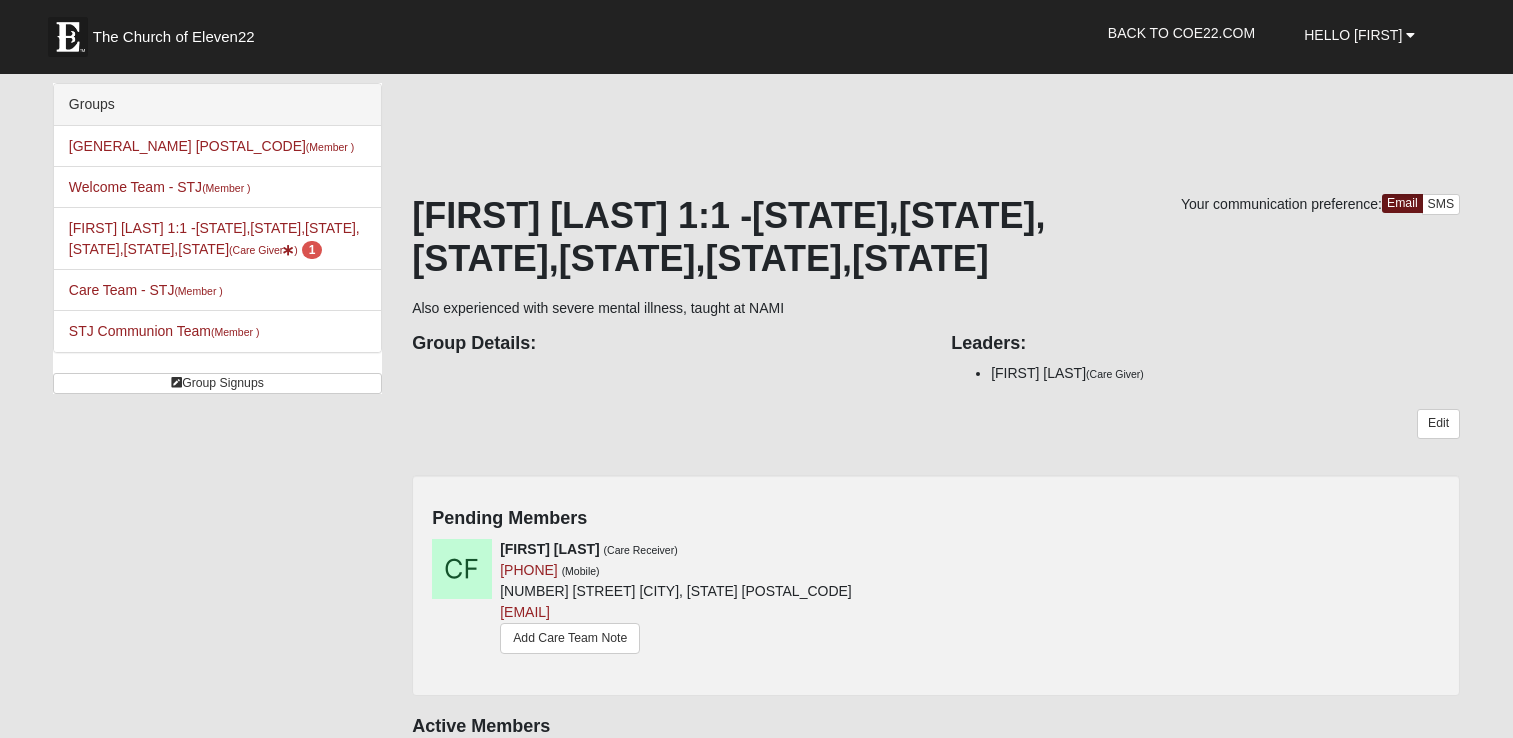 scroll, scrollTop: 413, scrollLeft: 0, axis: vertical 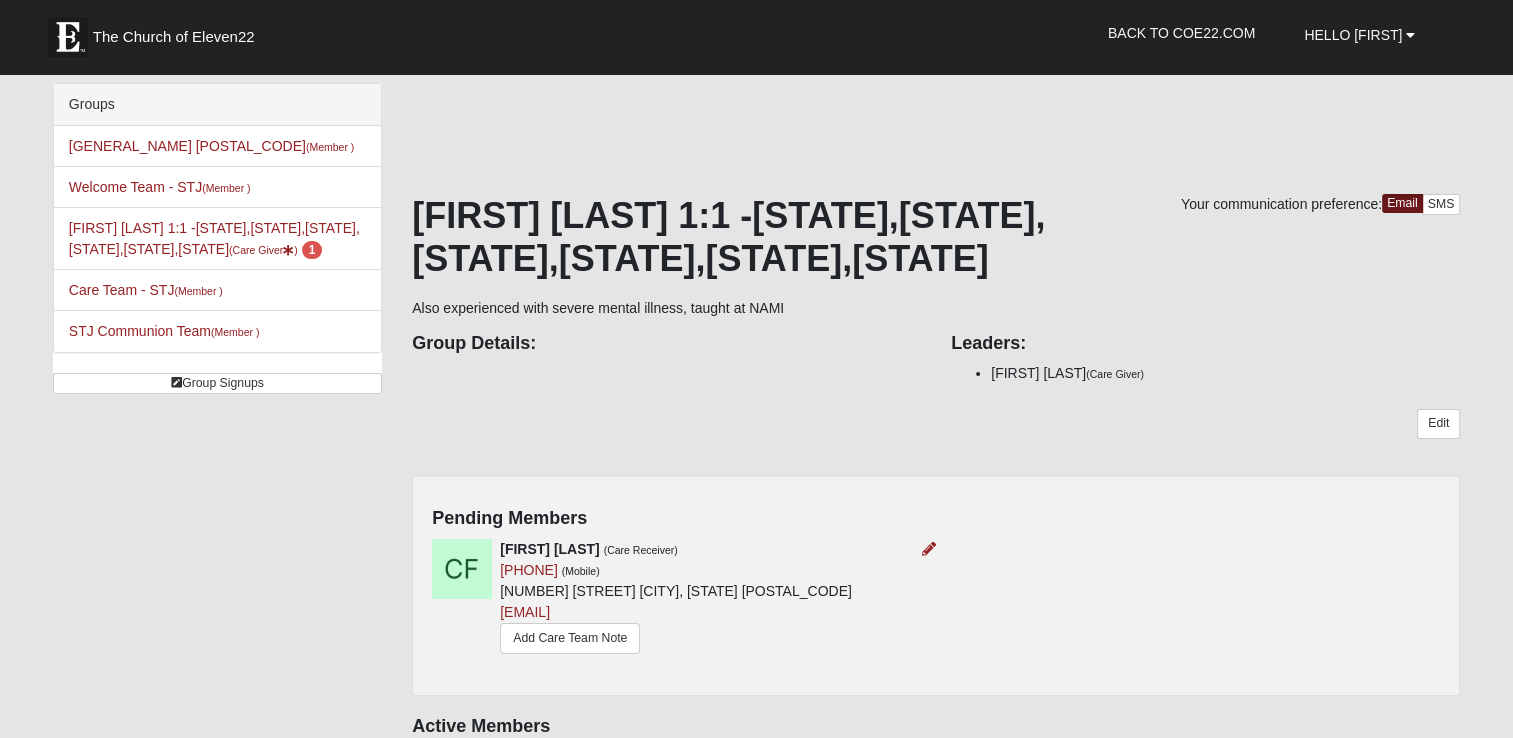 click at bounding box center [462, 569] 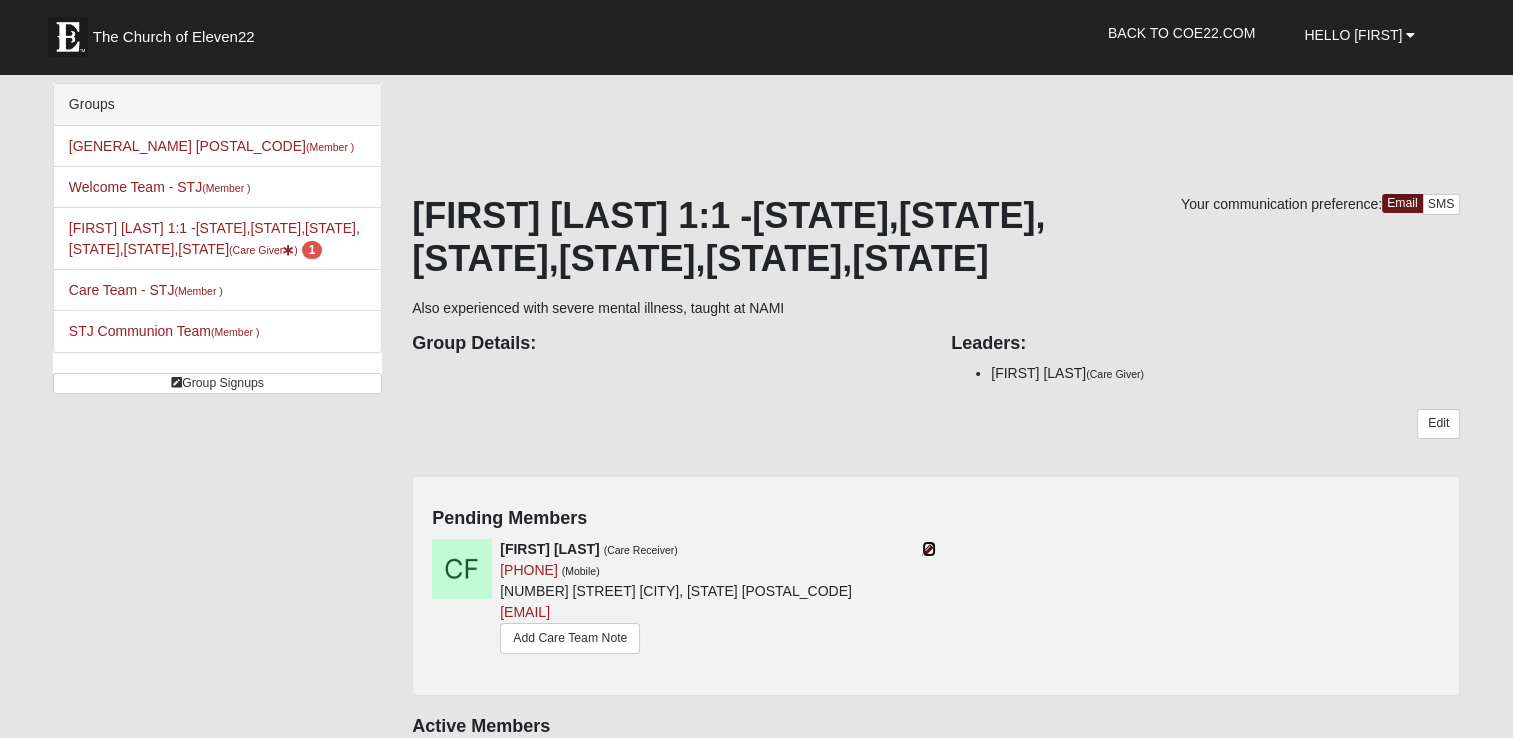 click at bounding box center (929, 549) 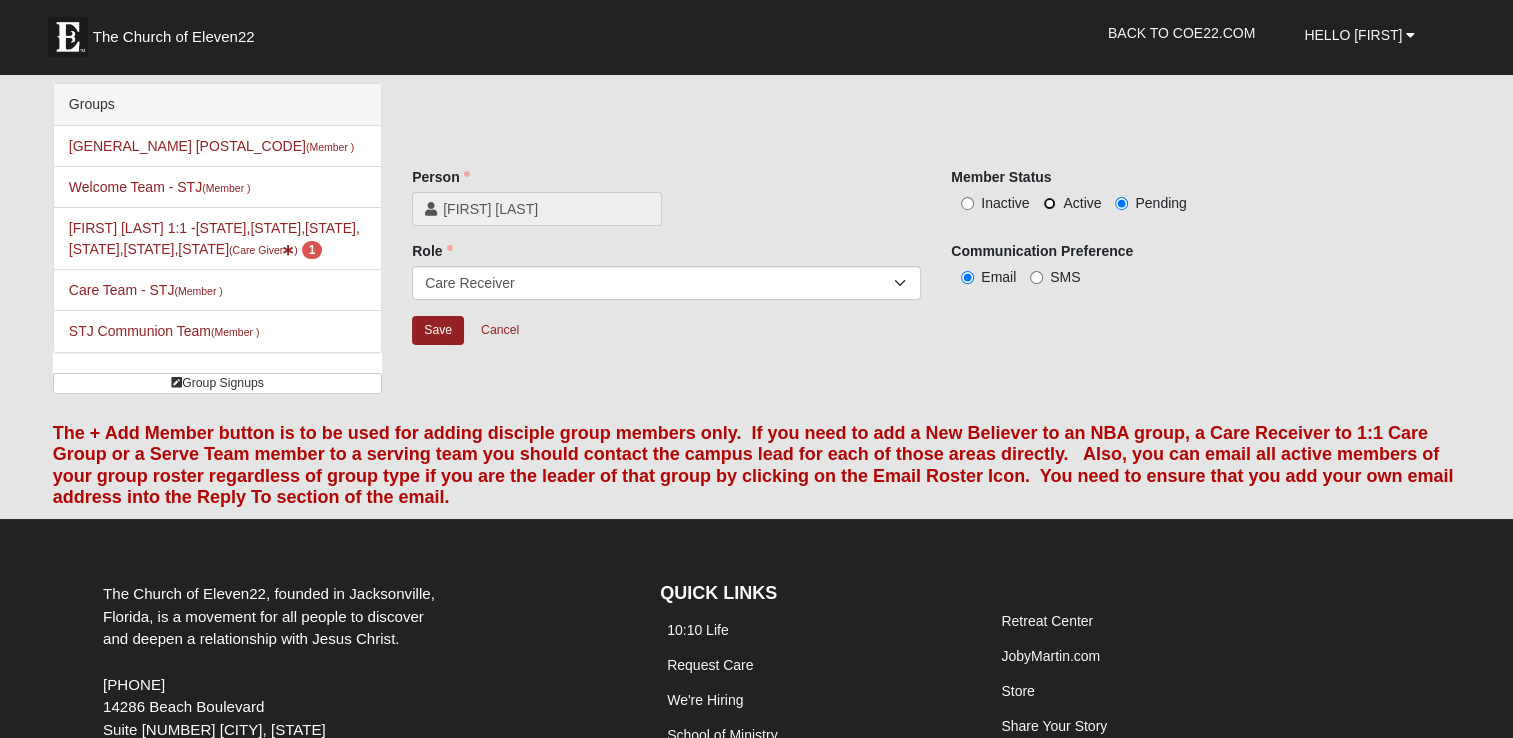 click on "Active" at bounding box center [1049, 203] 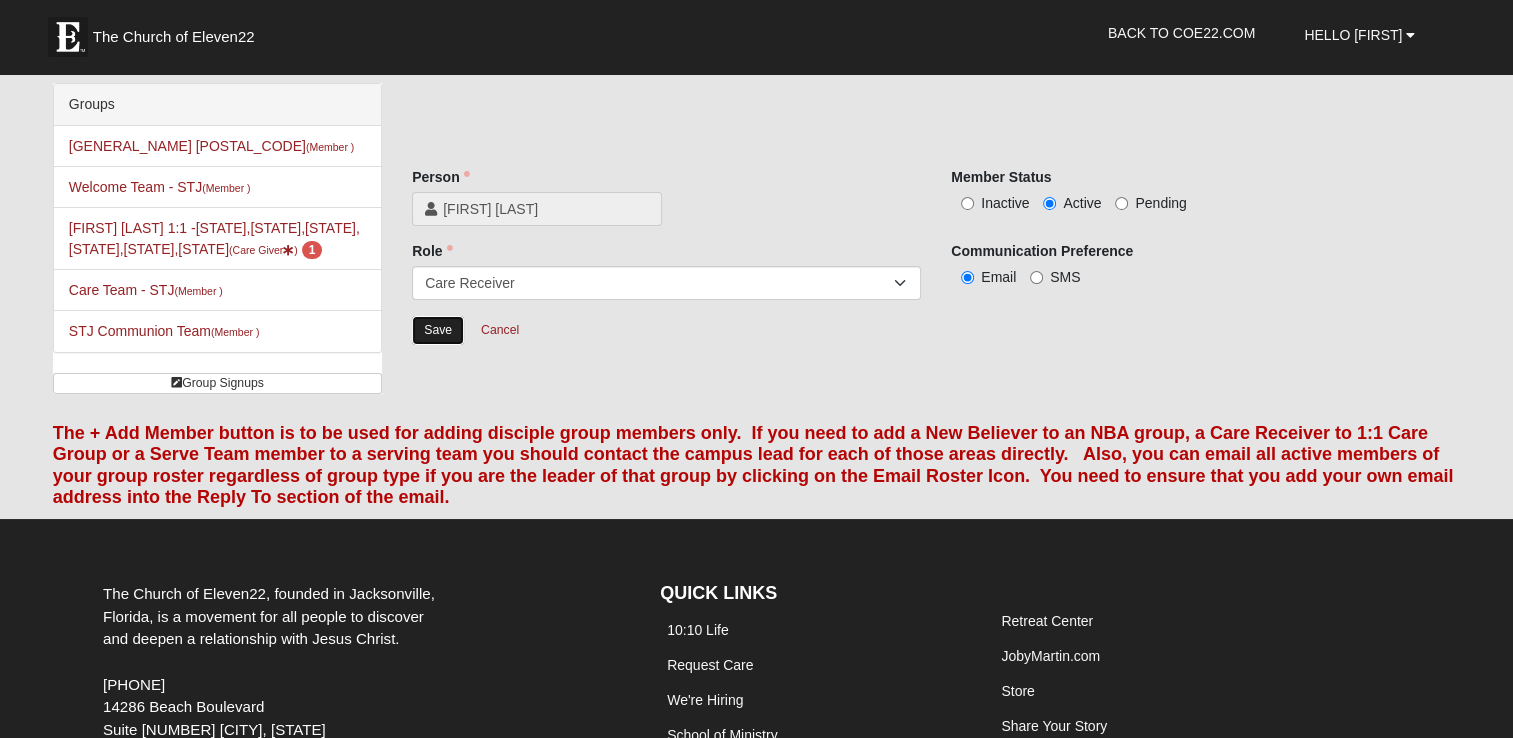 click on "Save" at bounding box center [438, 330] 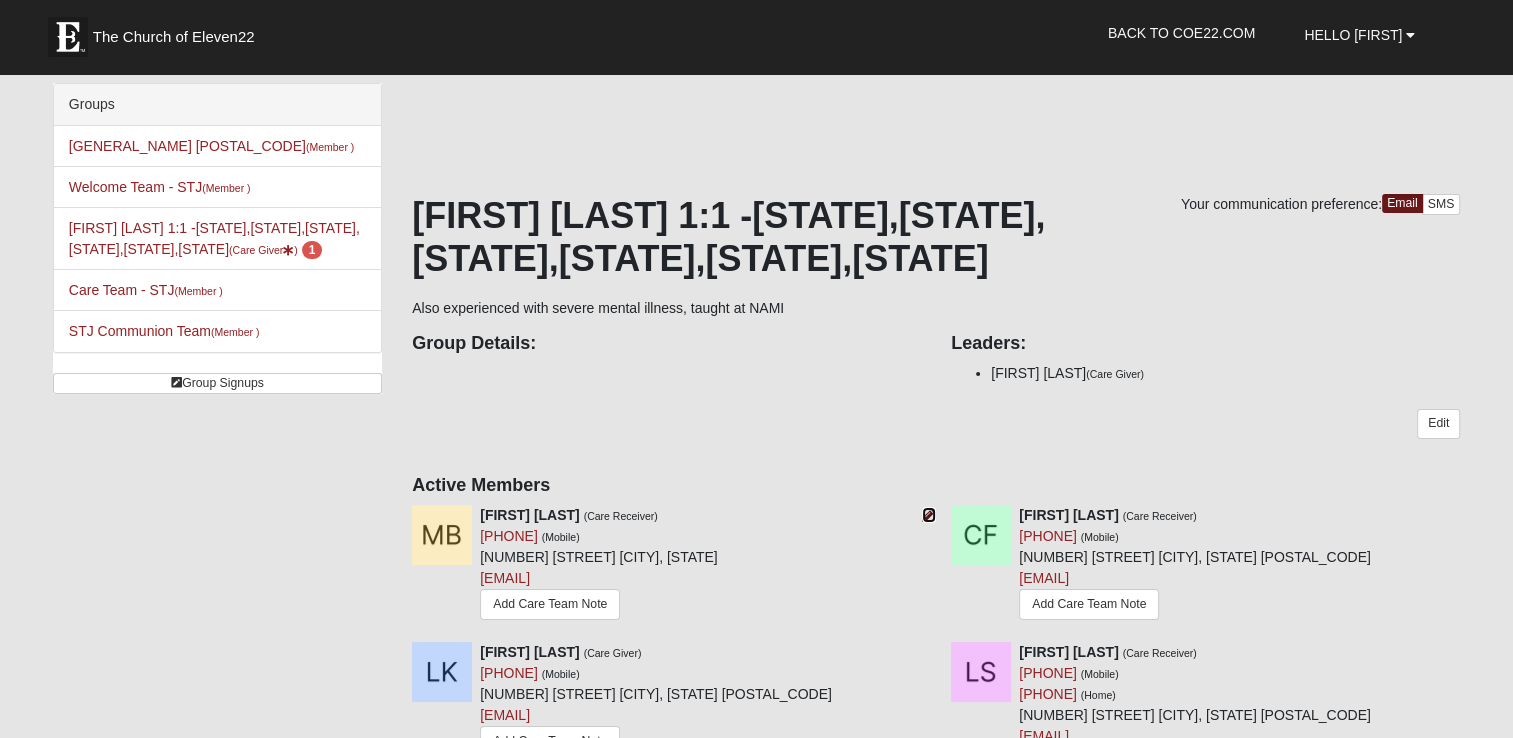 click at bounding box center (929, 515) 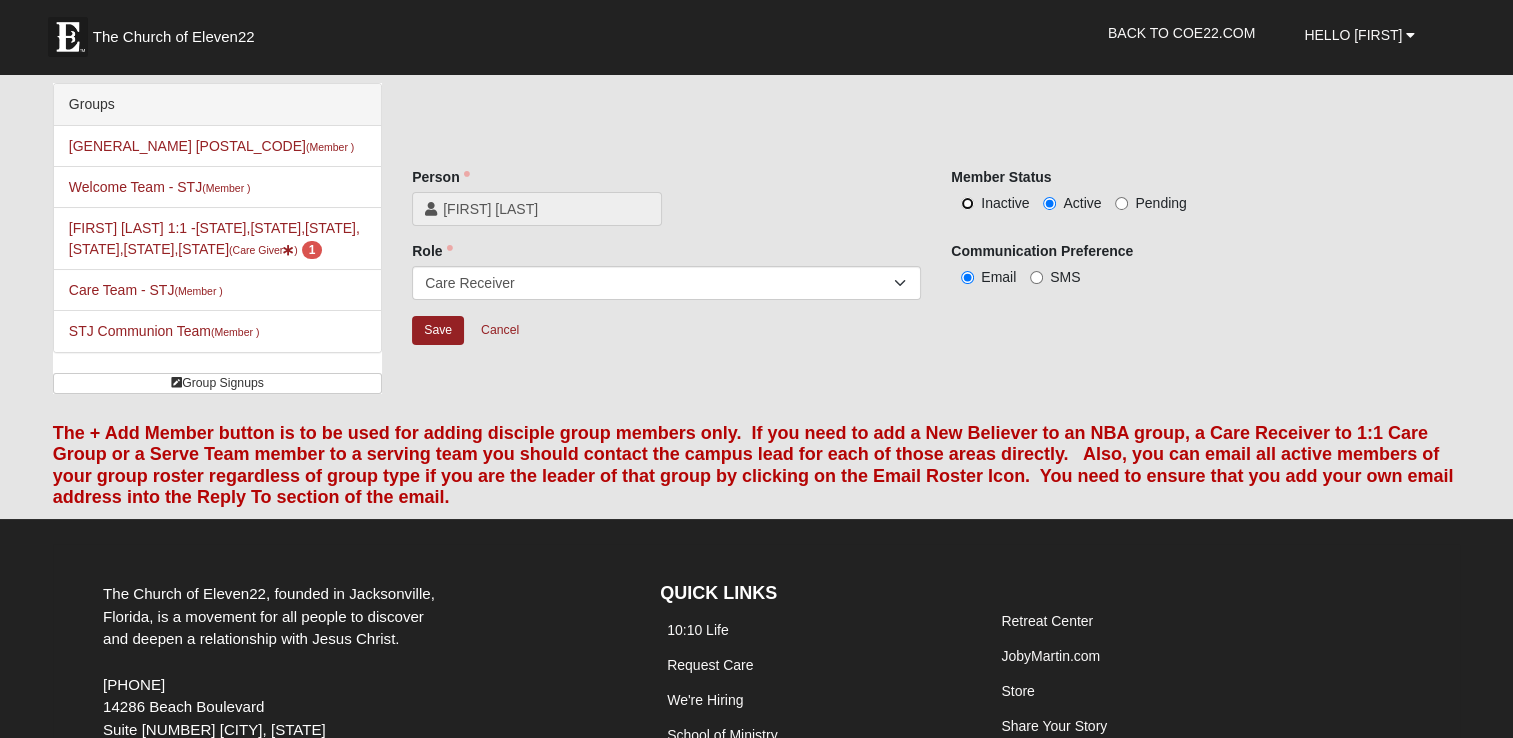 click on "Inactive" at bounding box center (967, 203) 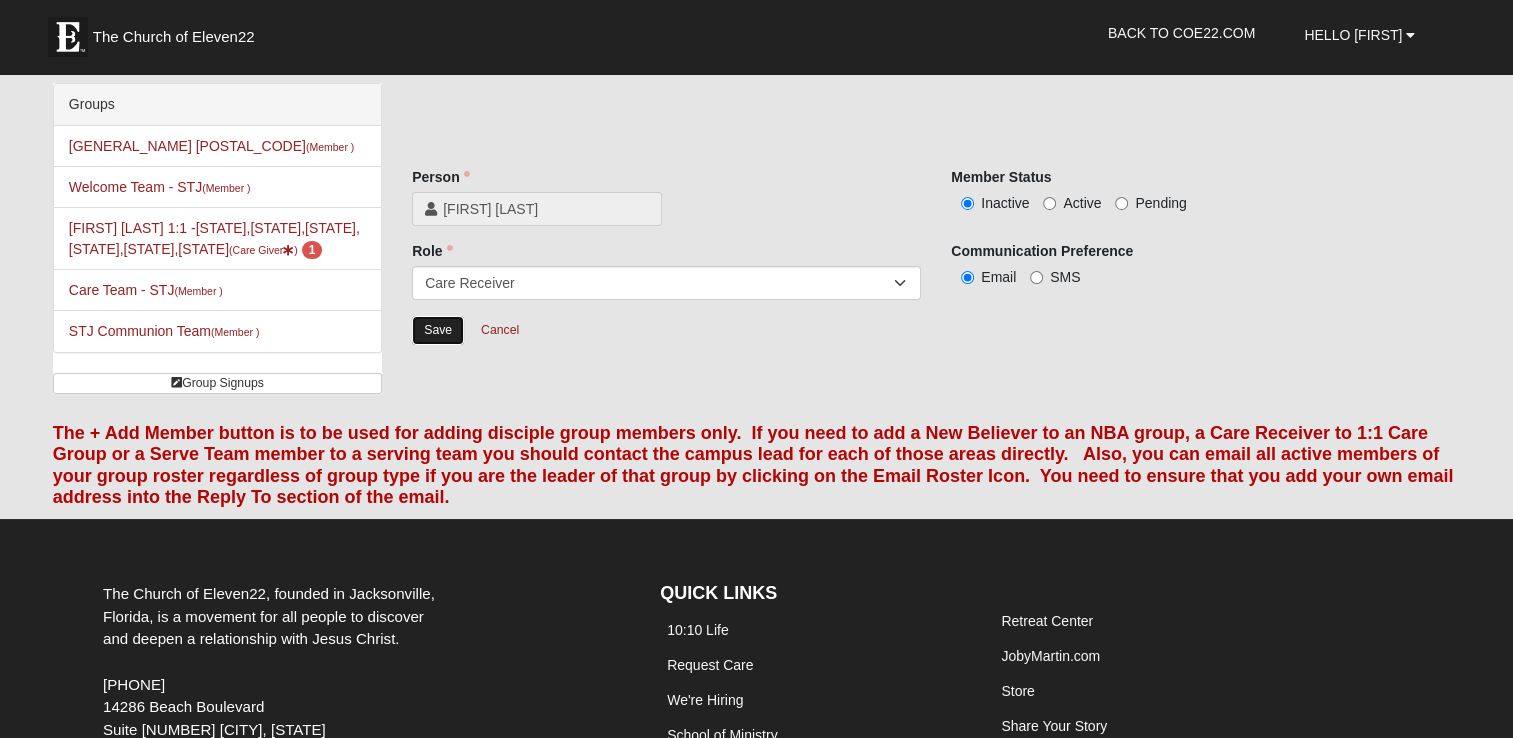 click on "Save" at bounding box center (438, 330) 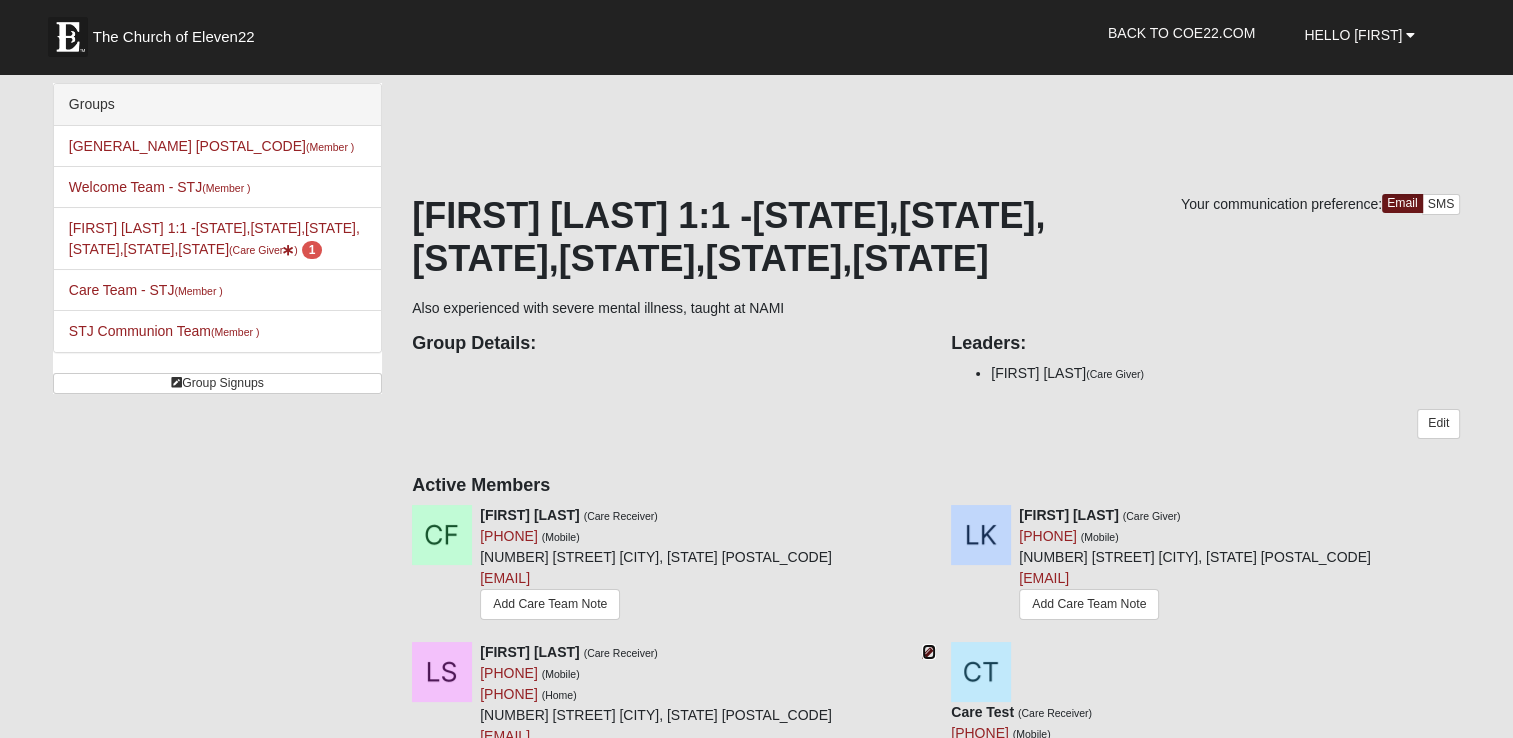 click at bounding box center (929, 652) 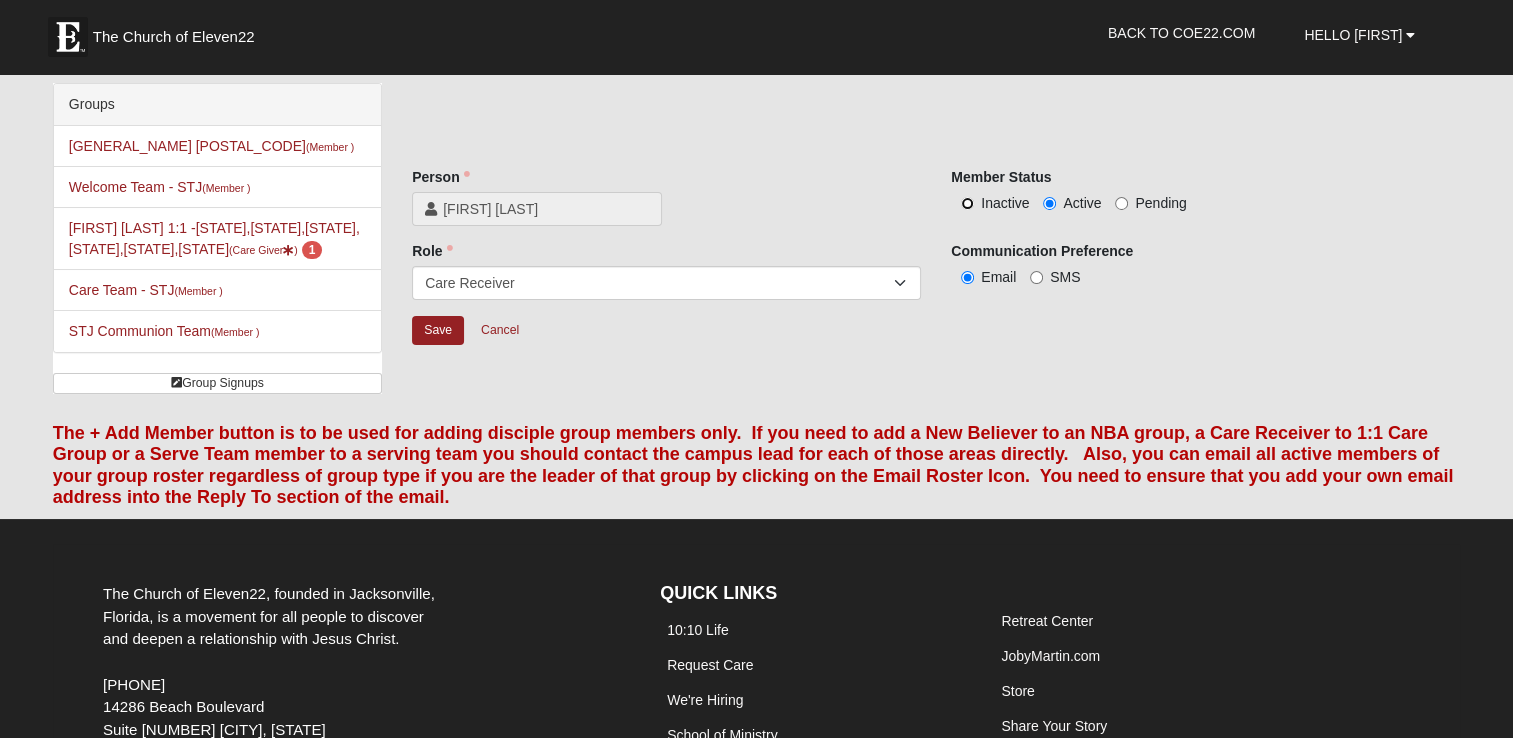 click on "Inactive" at bounding box center (967, 203) 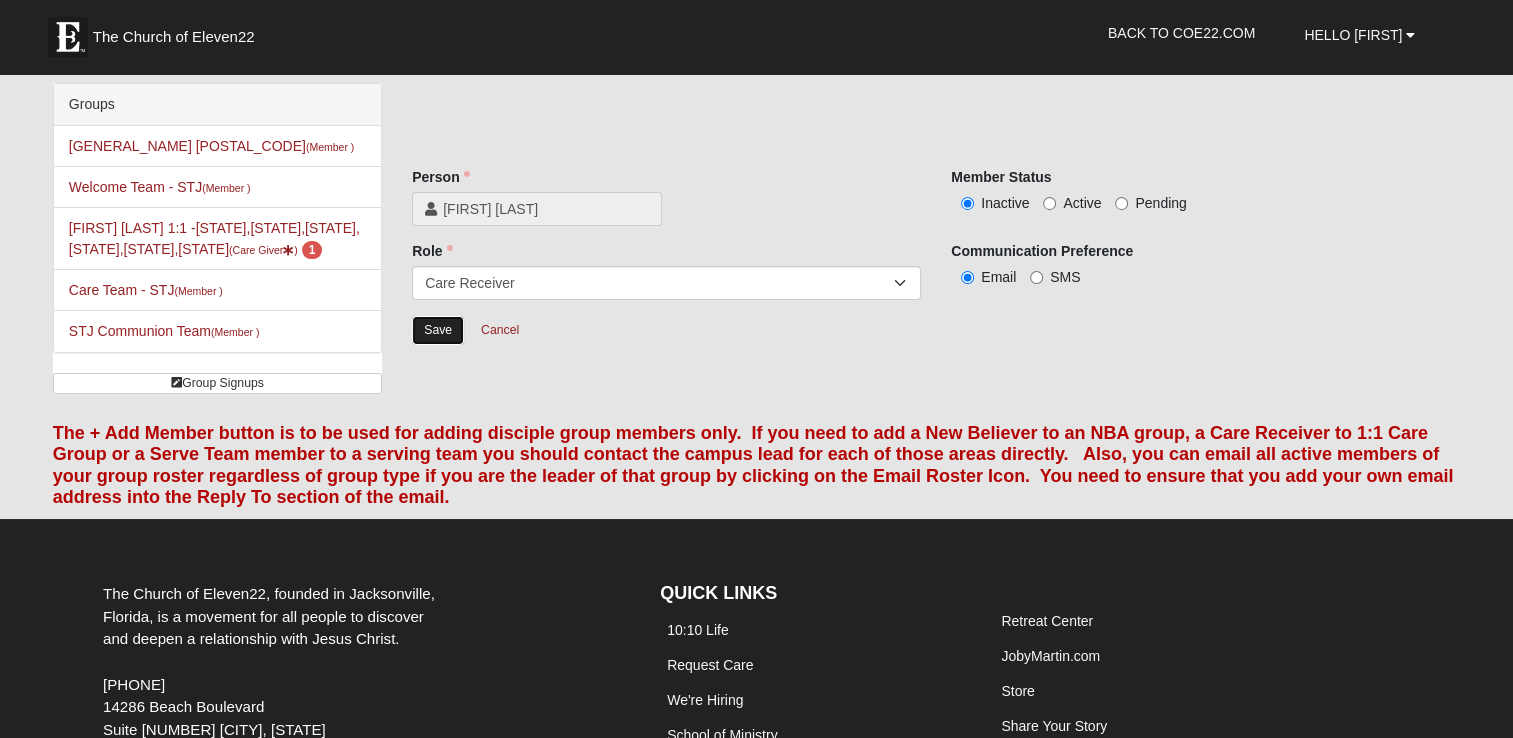 click on "Save" at bounding box center (438, 330) 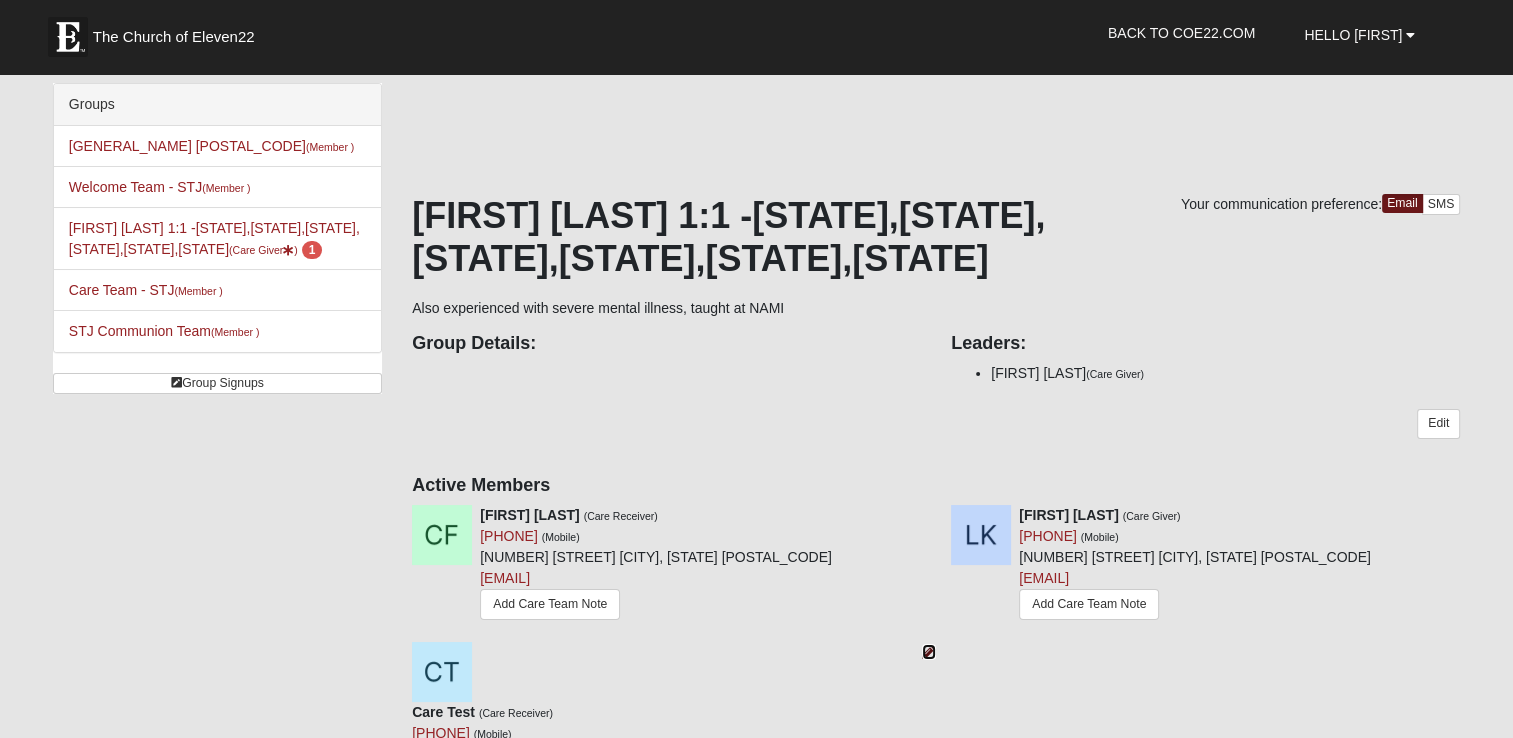 click at bounding box center (929, 652) 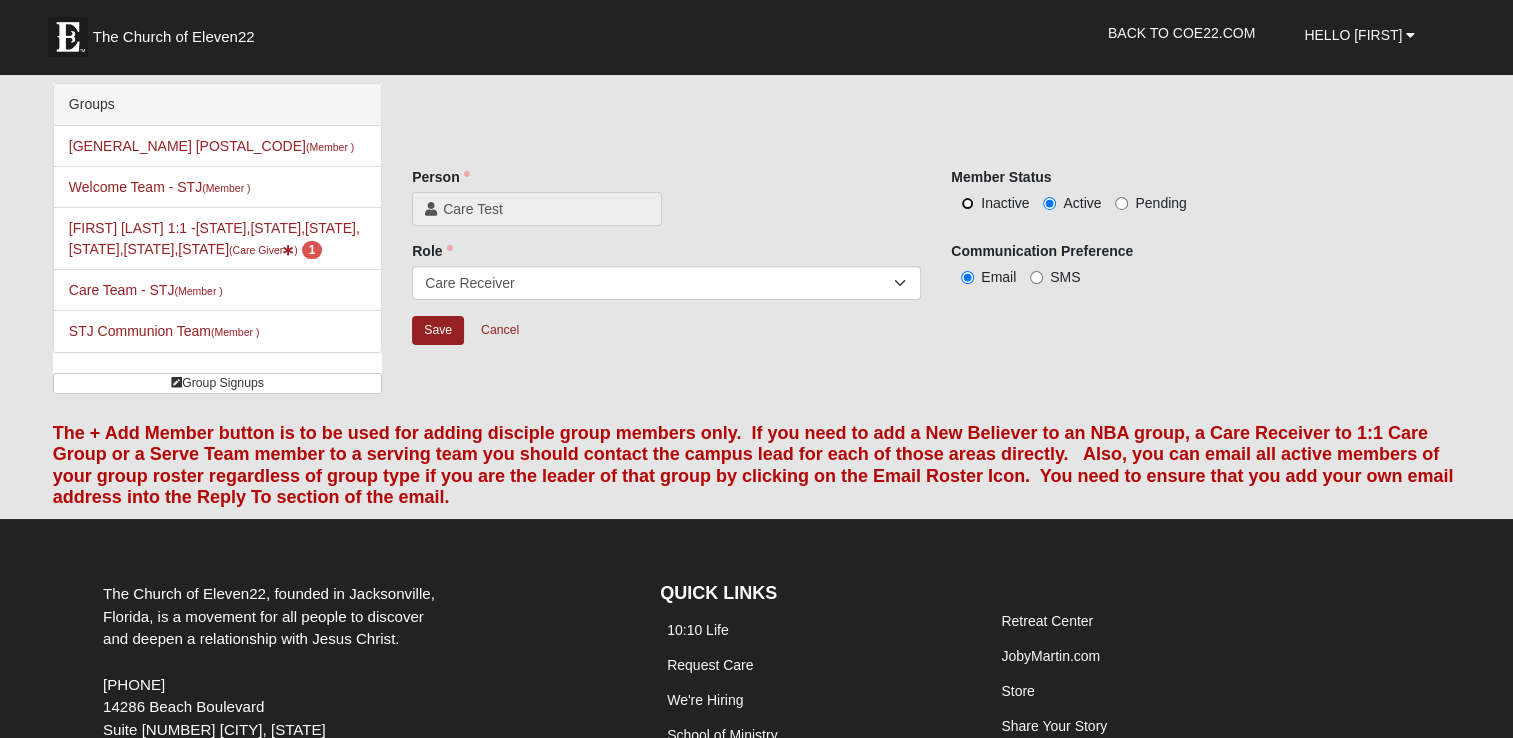 click on "Inactive" at bounding box center (967, 203) 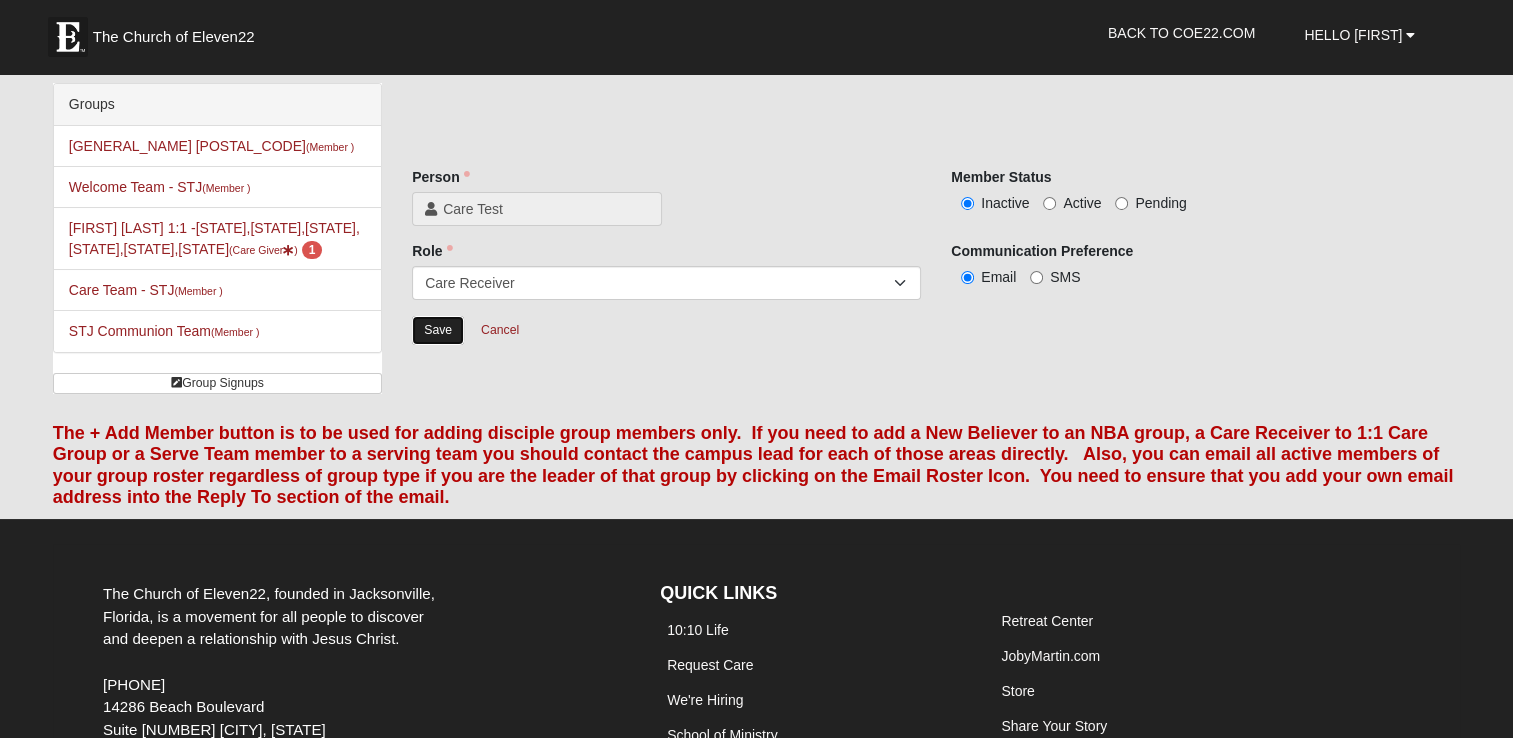 click on "Save" at bounding box center [438, 330] 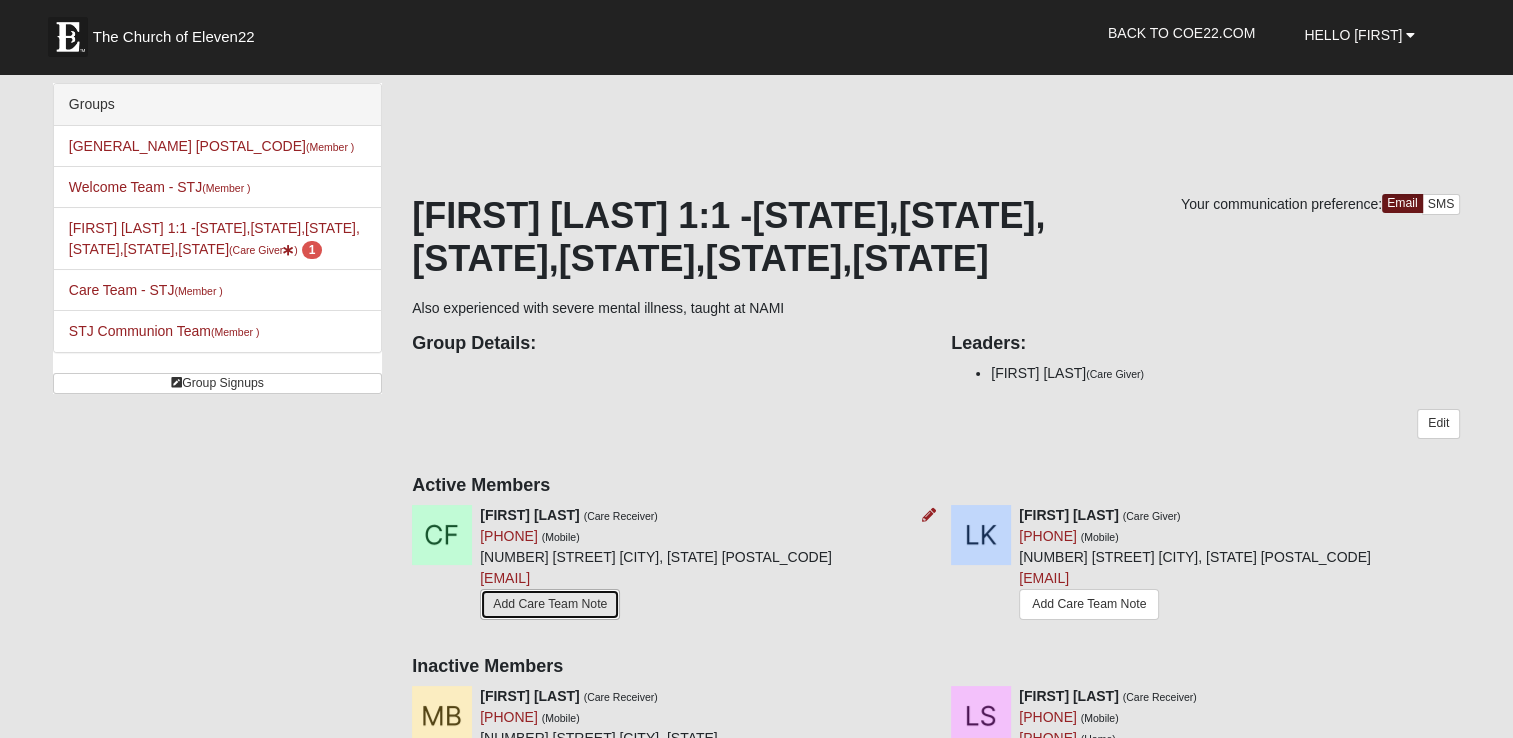 click on "Add Care Team Note" at bounding box center [550, 604] 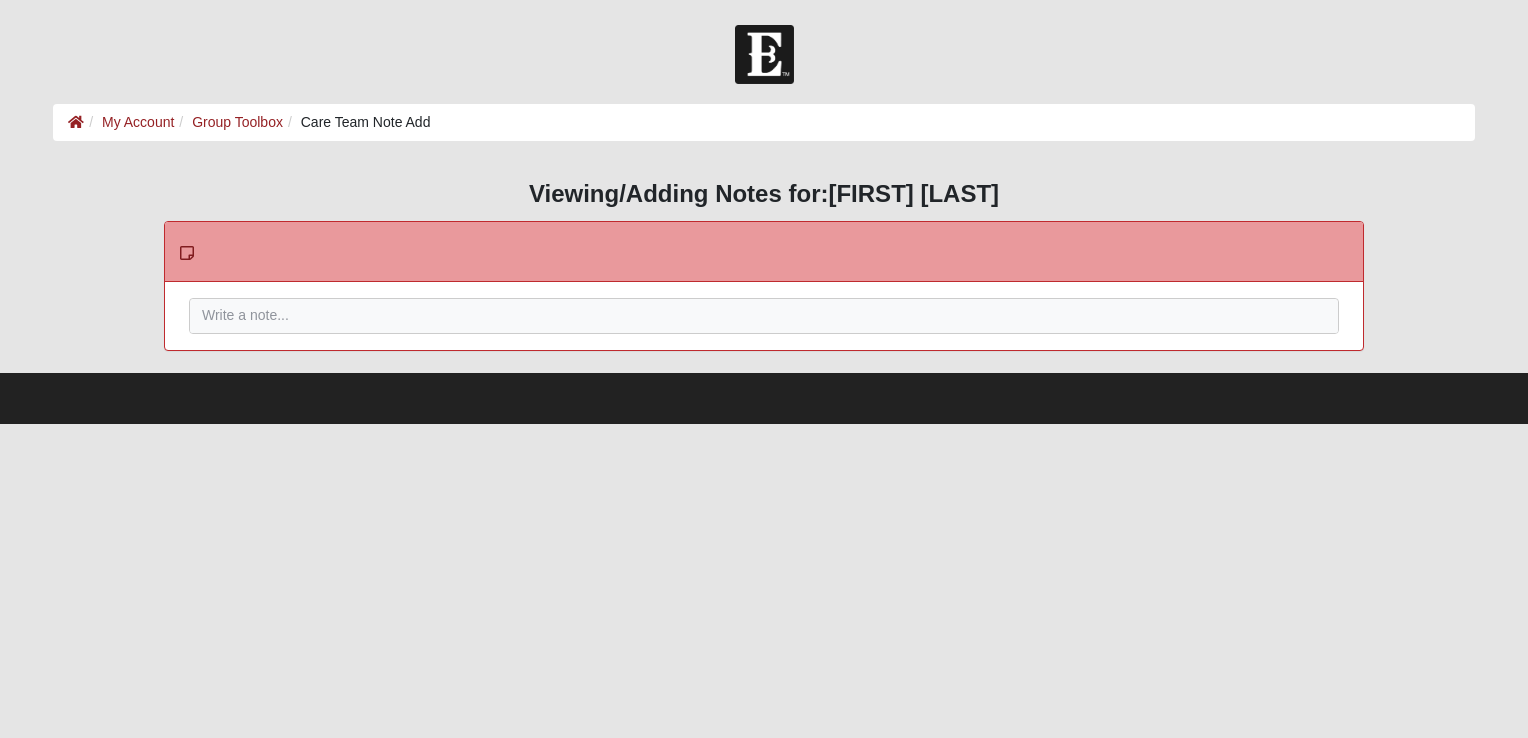 scroll, scrollTop: 0, scrollLeft: 0, axis: both 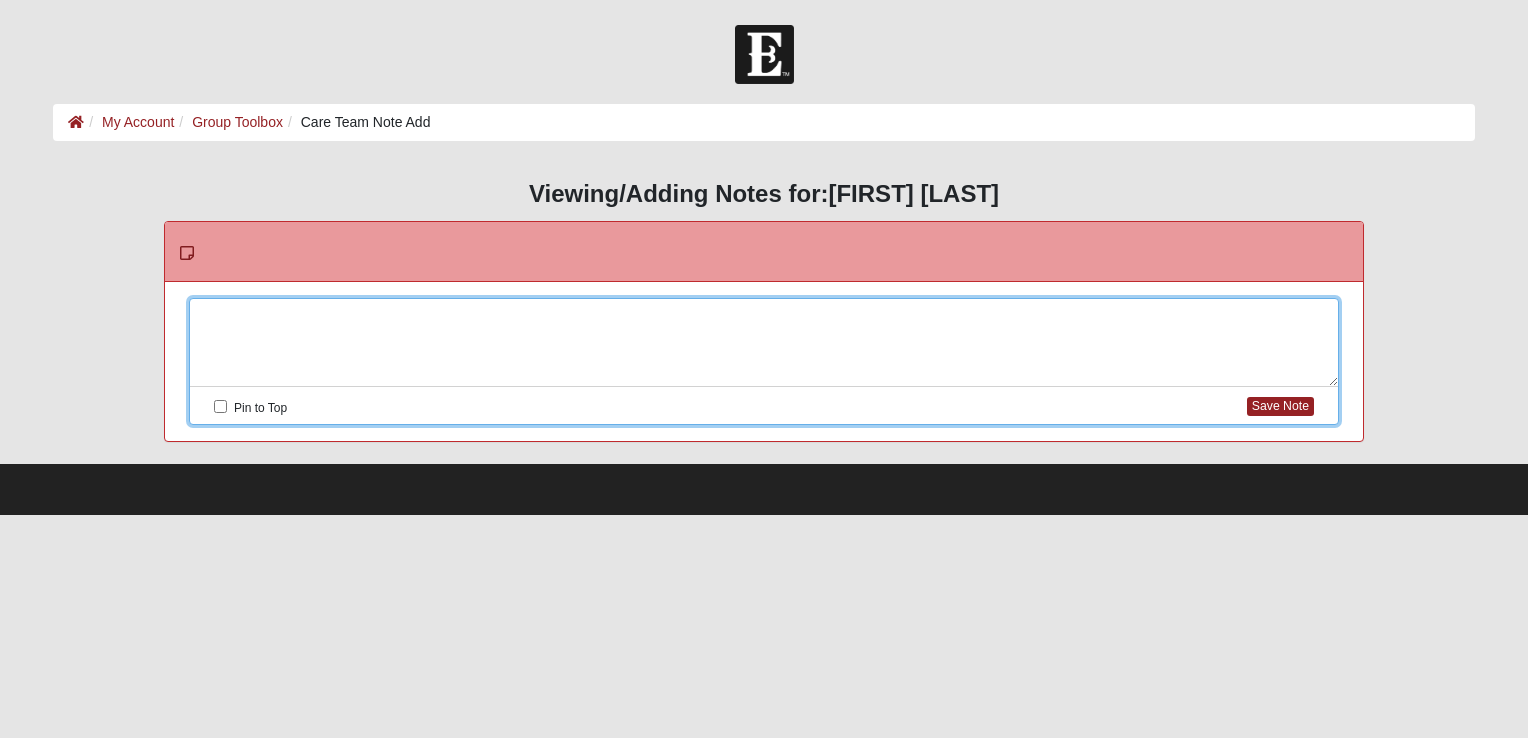 click at bounding box center [764, 343] 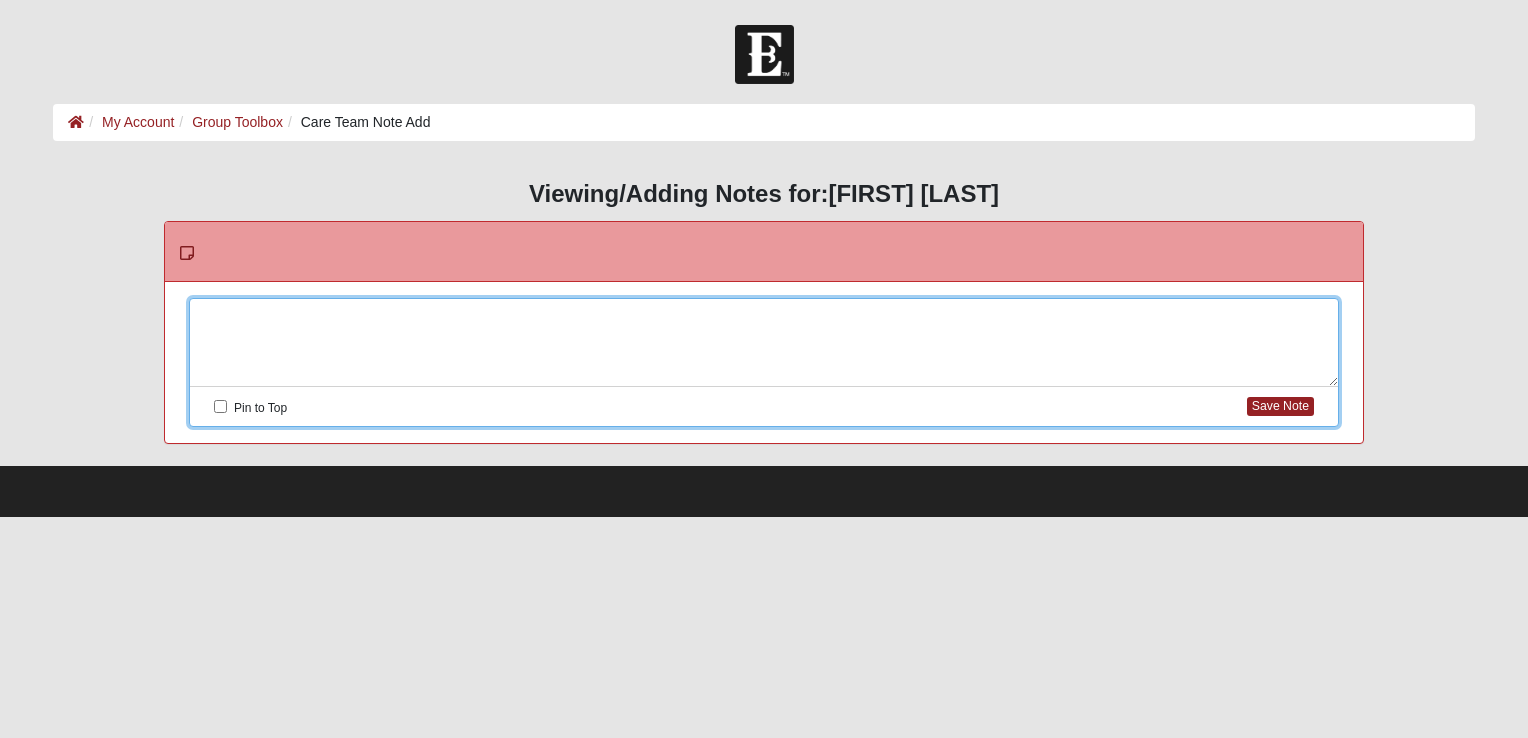 click at bounding box center [764, 343] 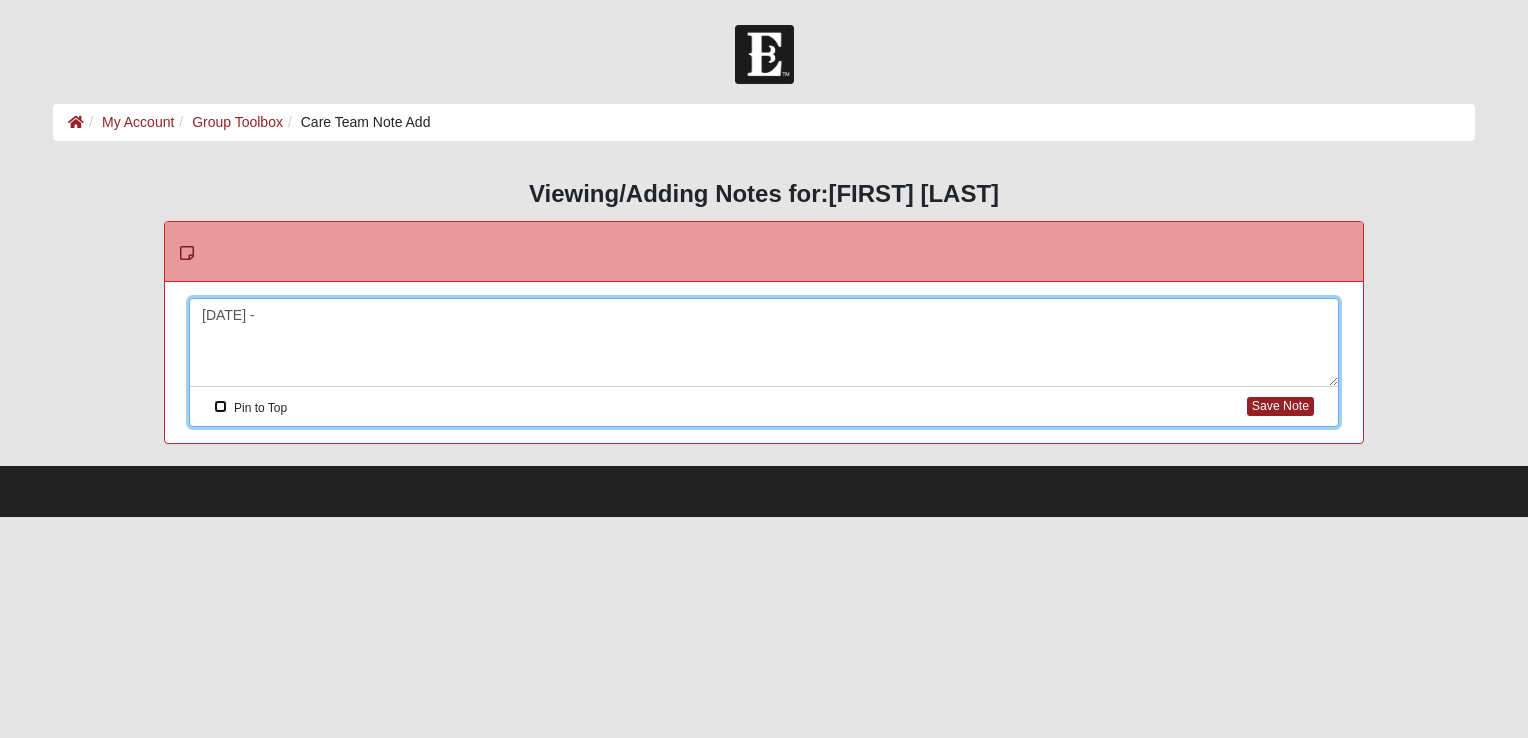 click on "Pin to Top" at bounding box center [220, 406] 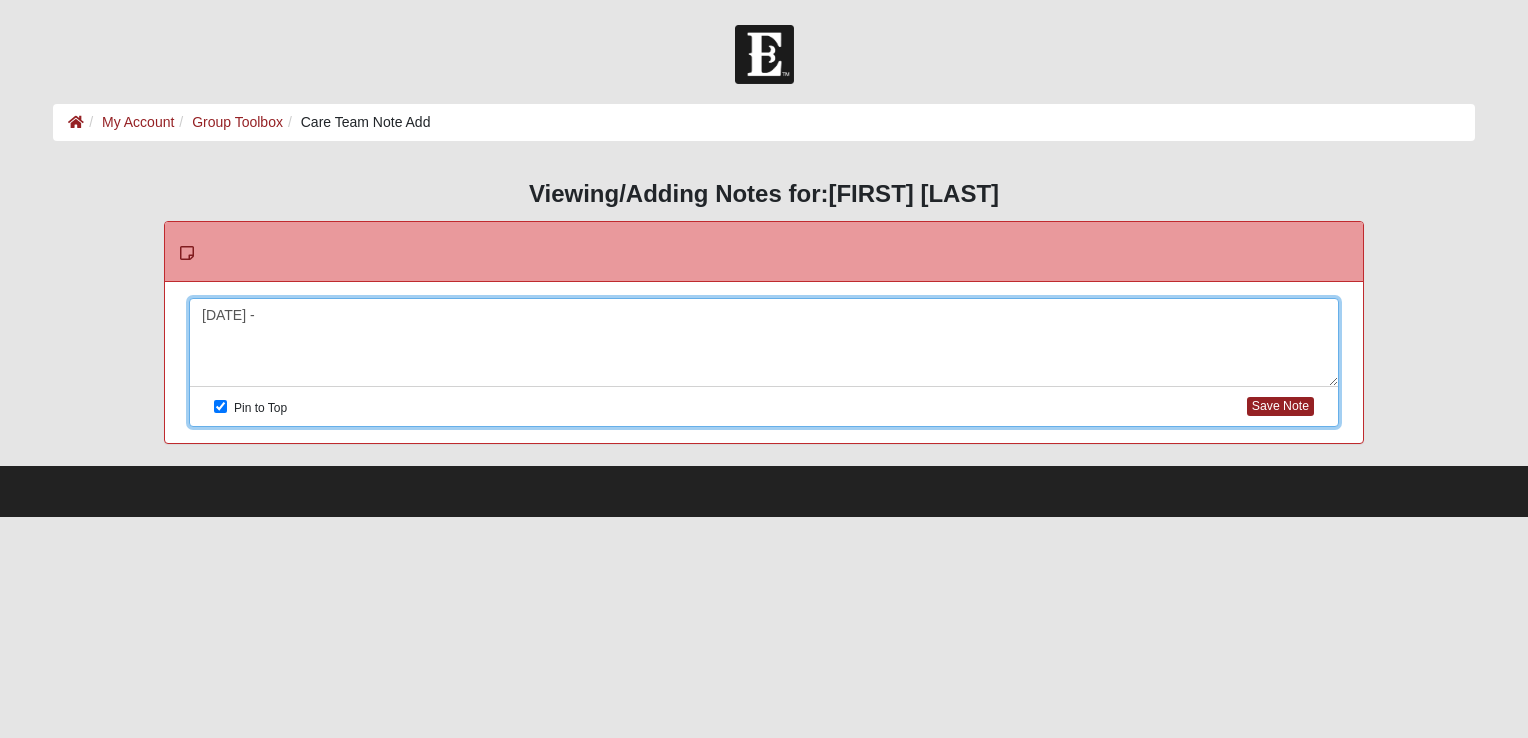 click on "[DATE] -" at bounding box center (764, 343) 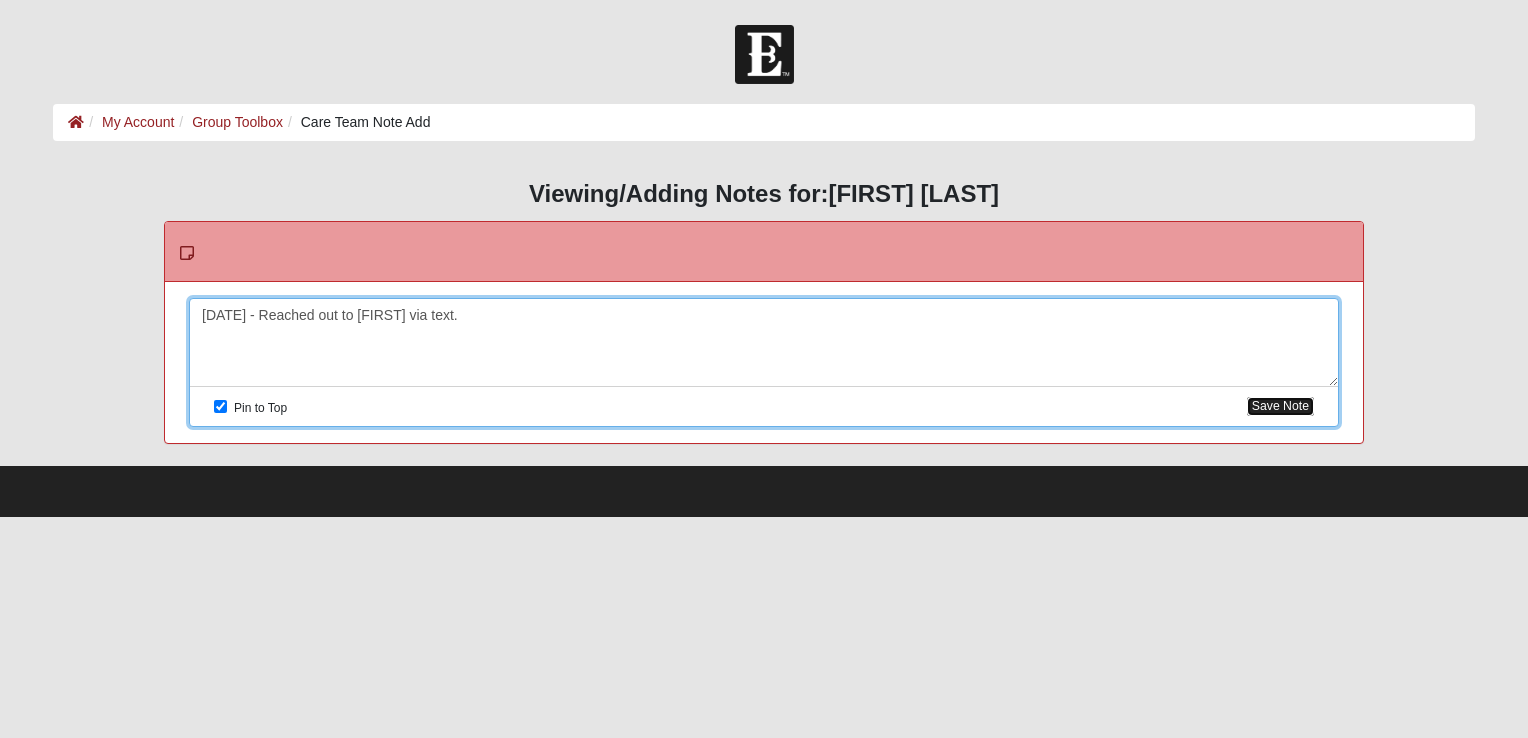 click on "Save Note" at bounding box center [1280, 406] 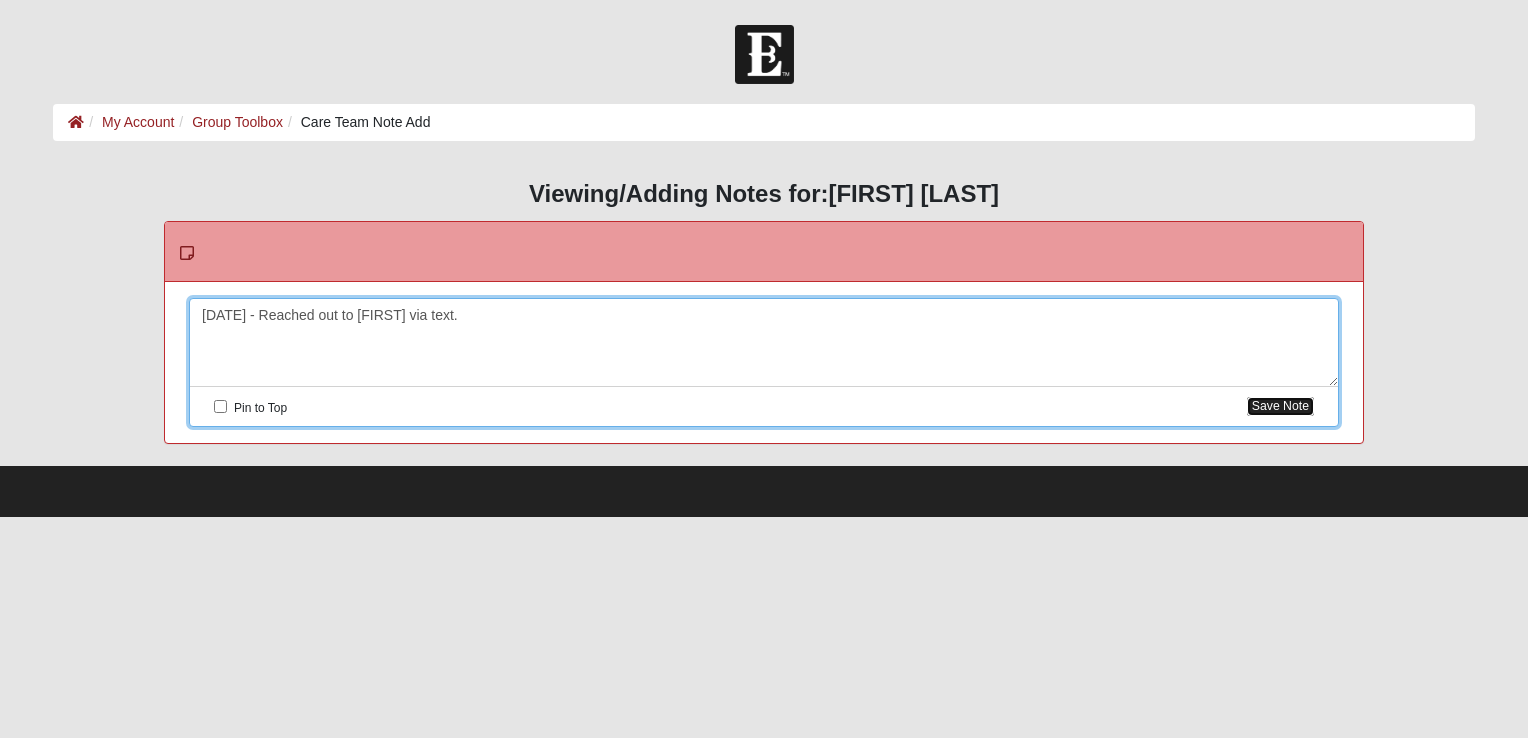 checkbox on "false" 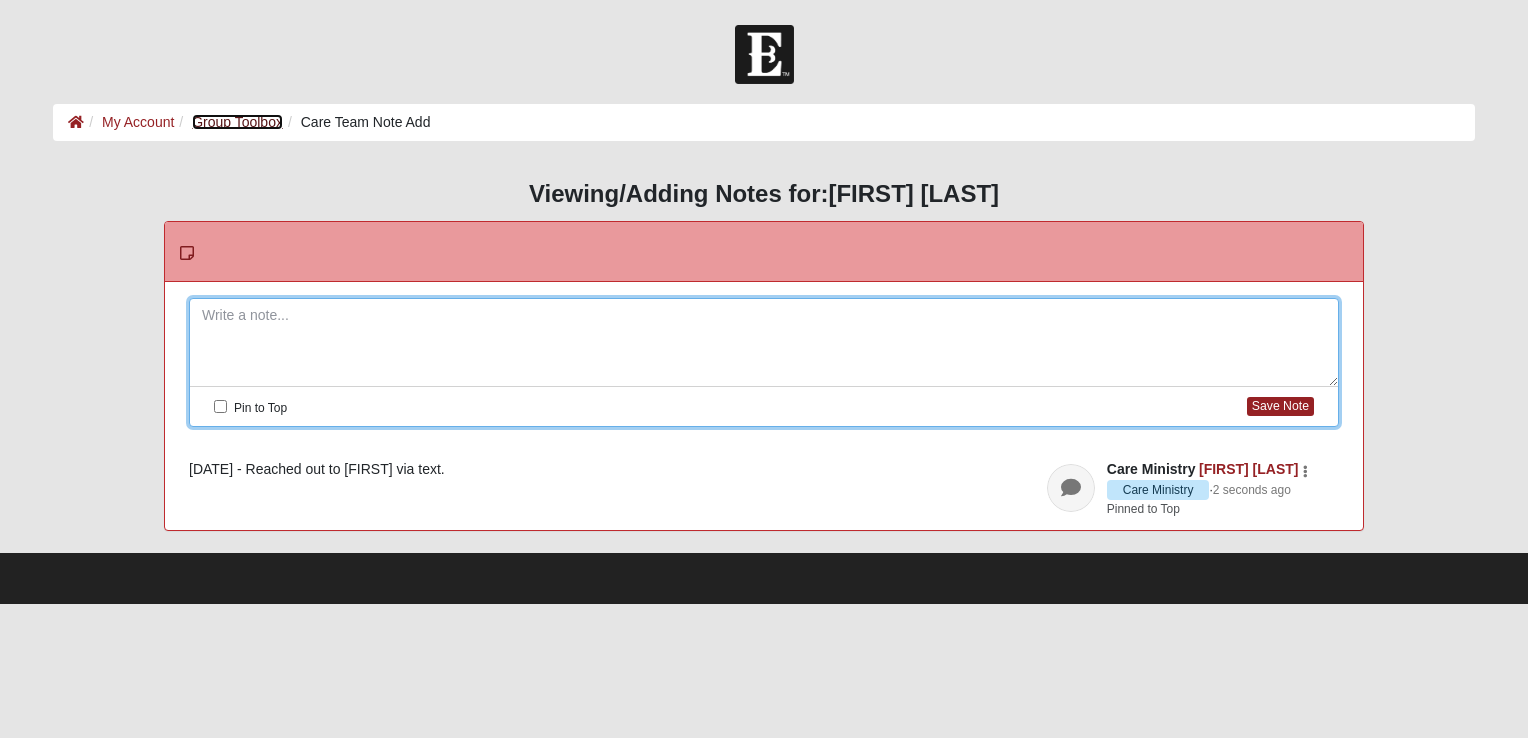 click on "Group Toolbox" at bounding box center [237, 122] 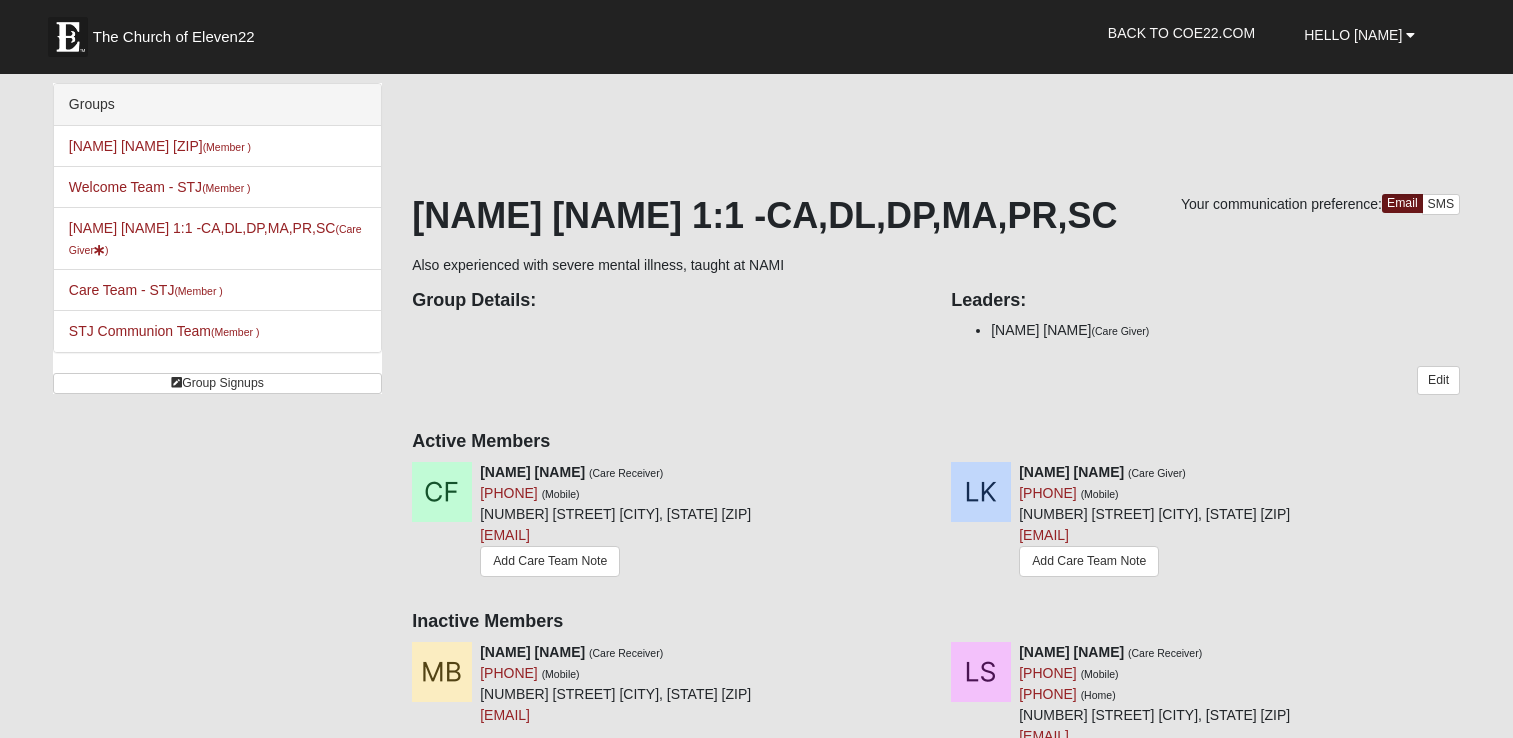scroll, scrollTop: 0, scrollLeft: 0, axis: both 